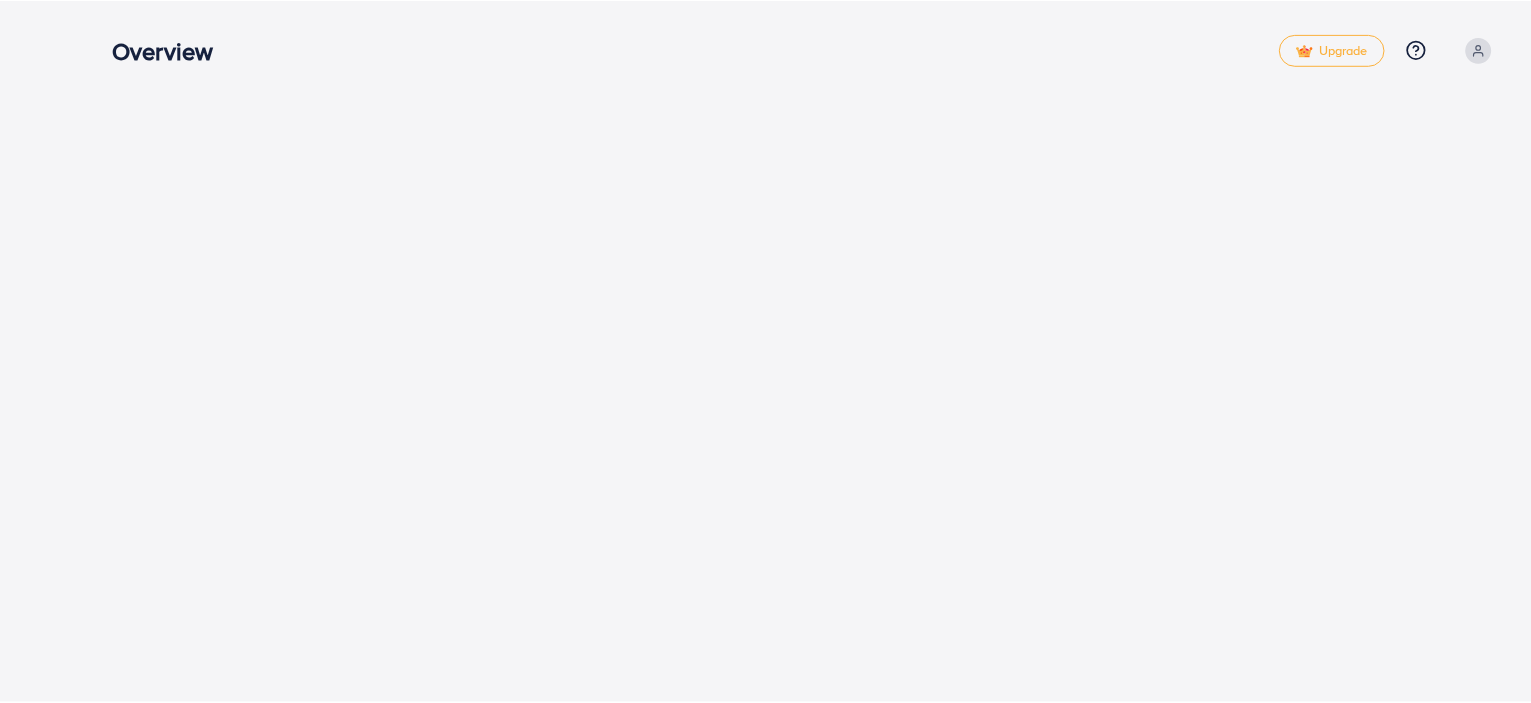 scroll, scrollTop: 0, scrollLeft: 0, axis: both 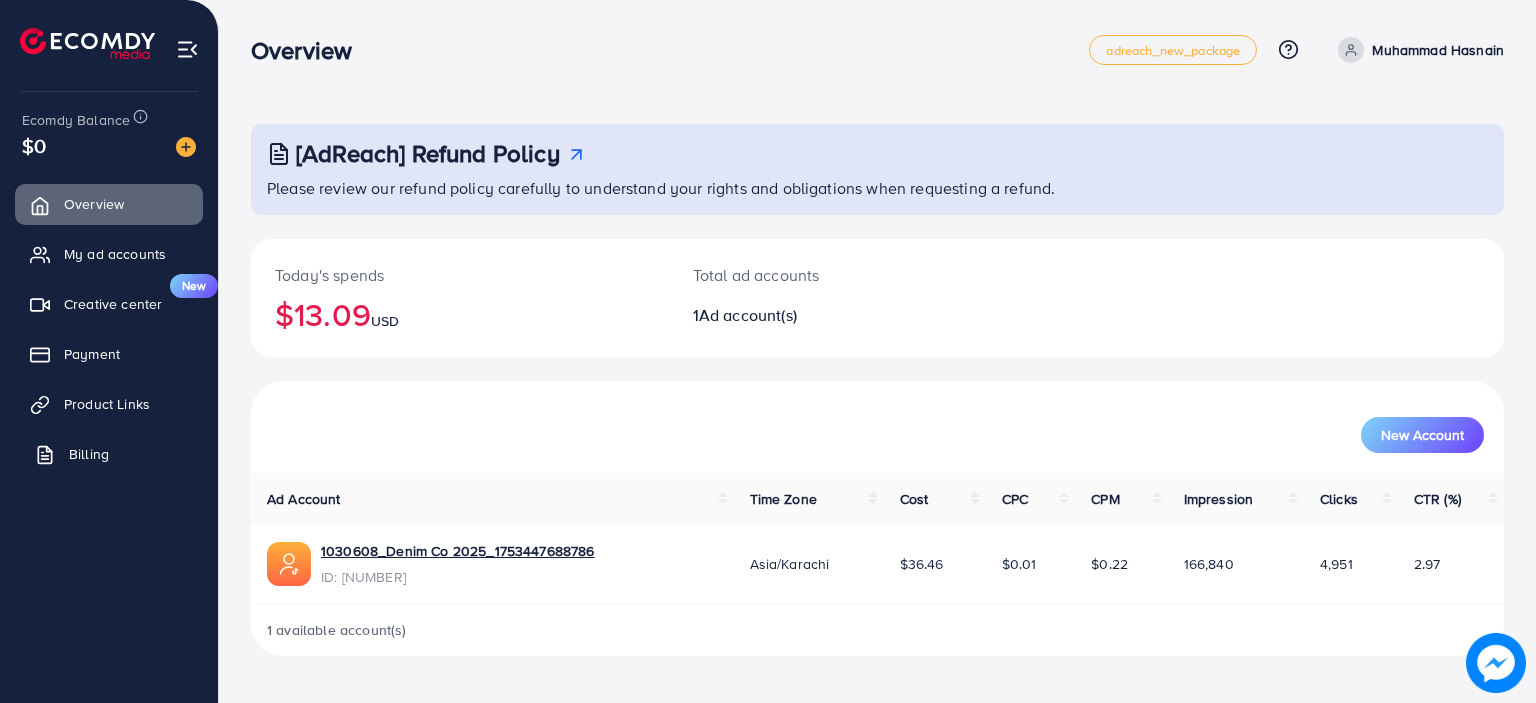 click on "Billing" at bounding box center (109, 454) 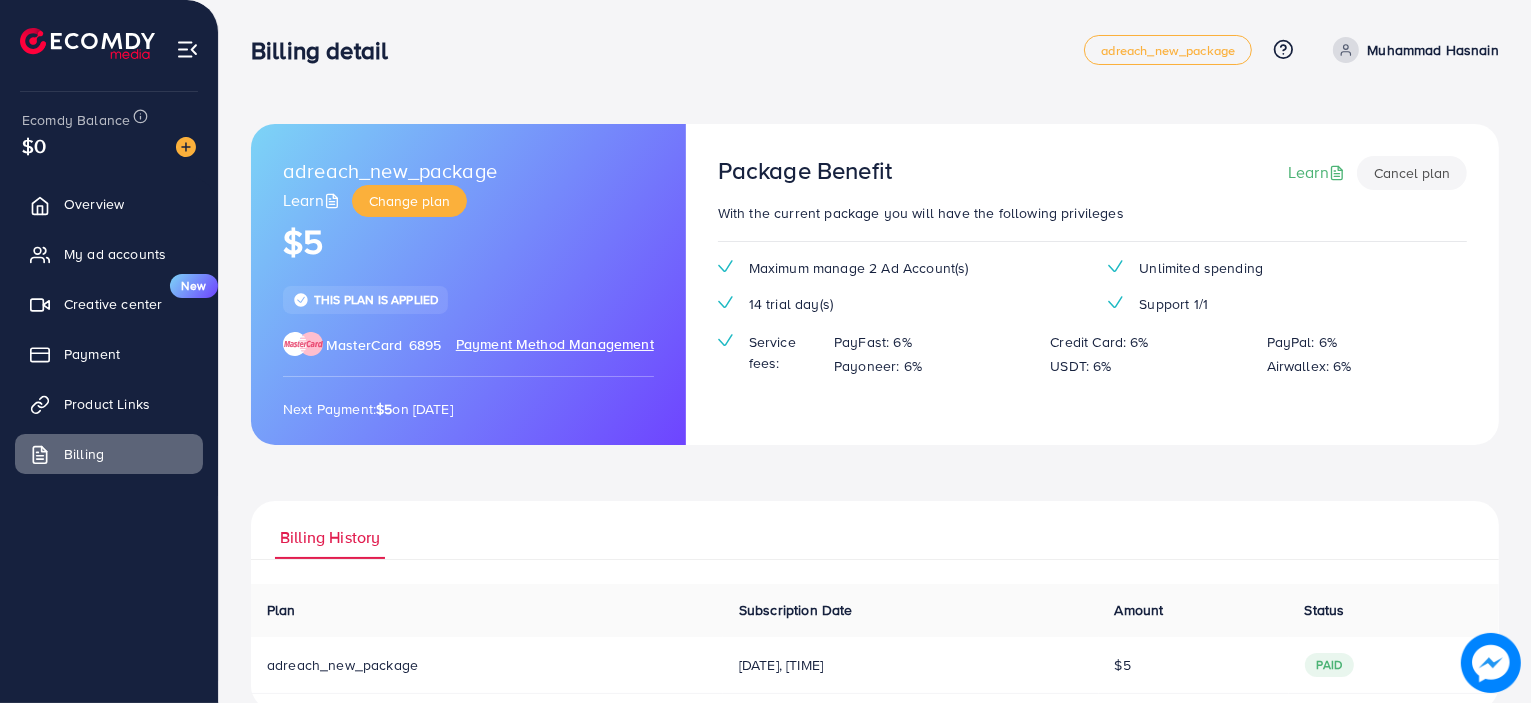 scroll, scrollTop: 37, scrollLeft: 0, axis: vertical 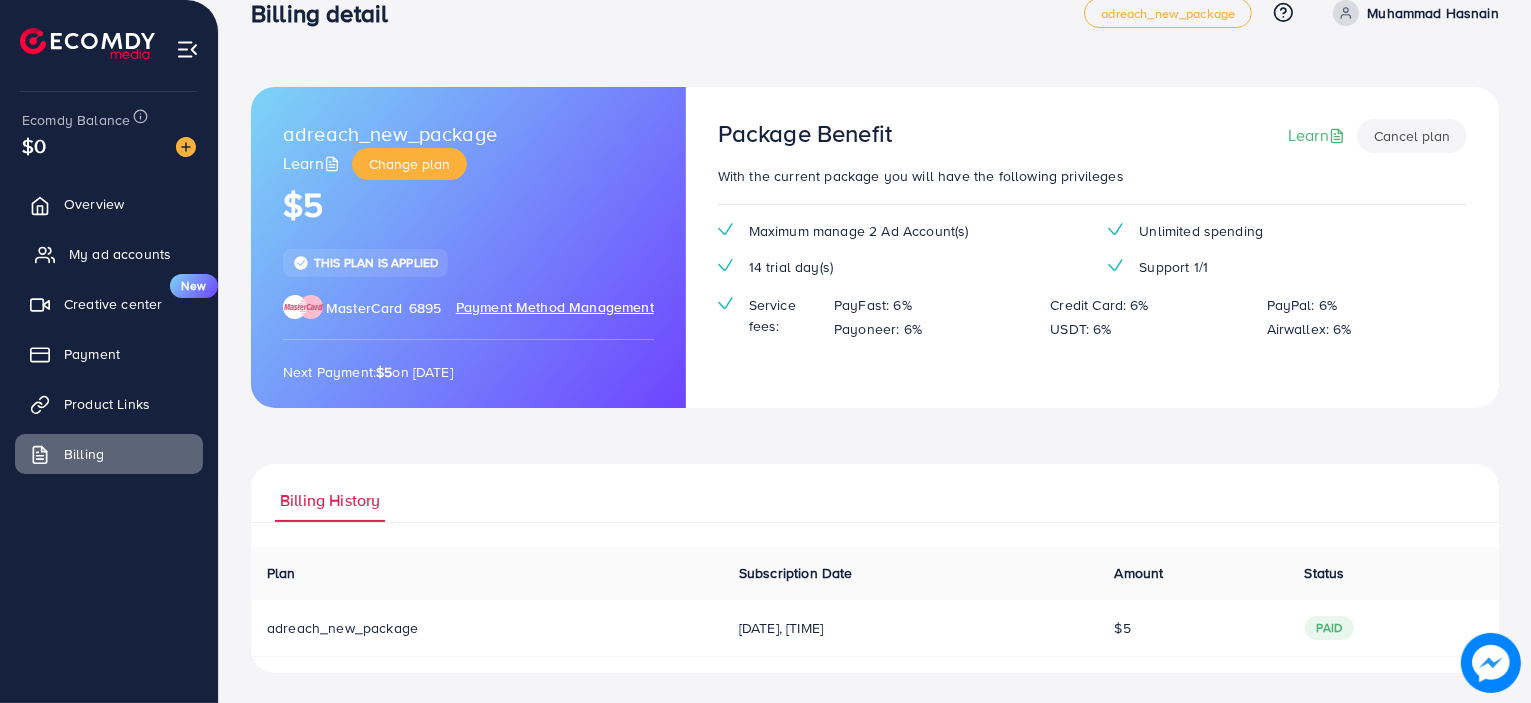 click on "My ad accounts" at bounding box center [120, 254] 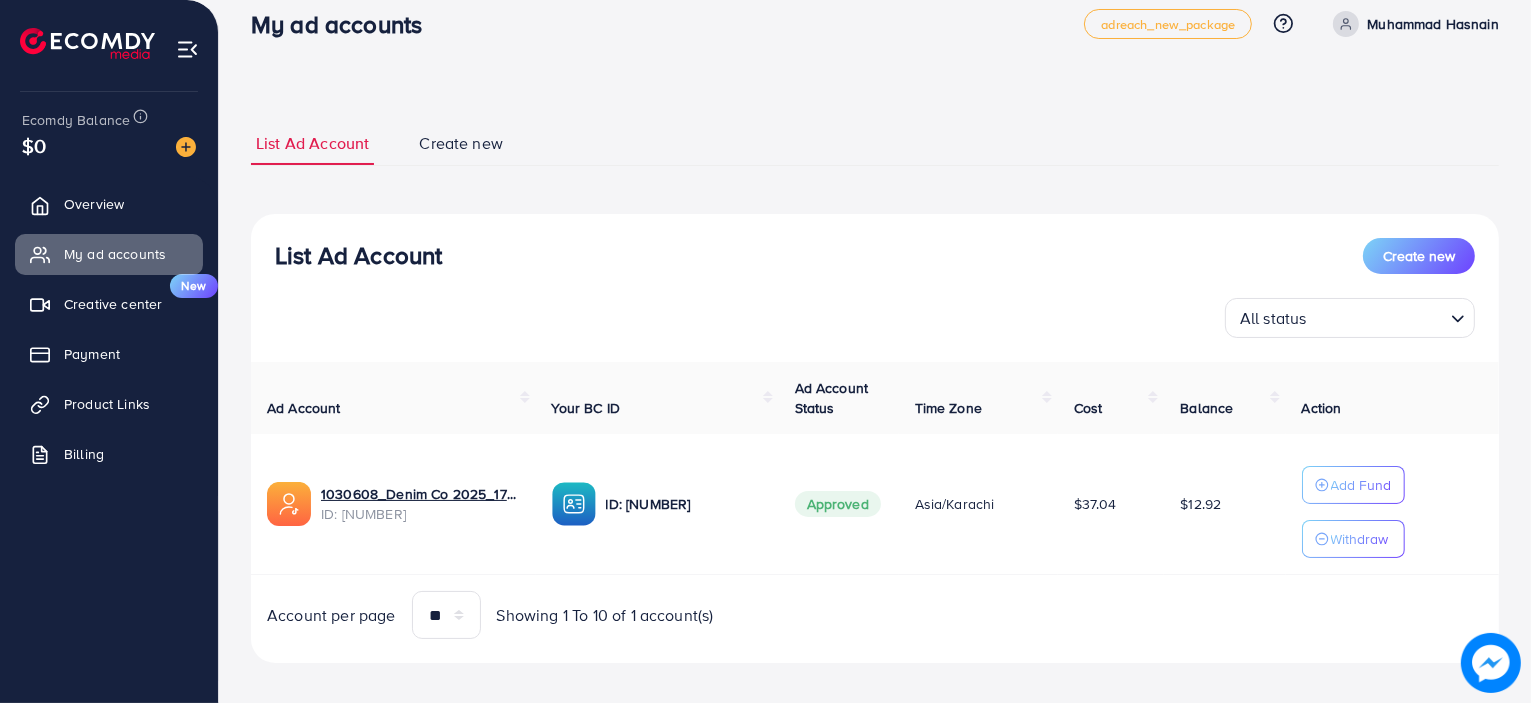 scroll, scrollTop: 40, scrollLeft: 0, axis: vertical 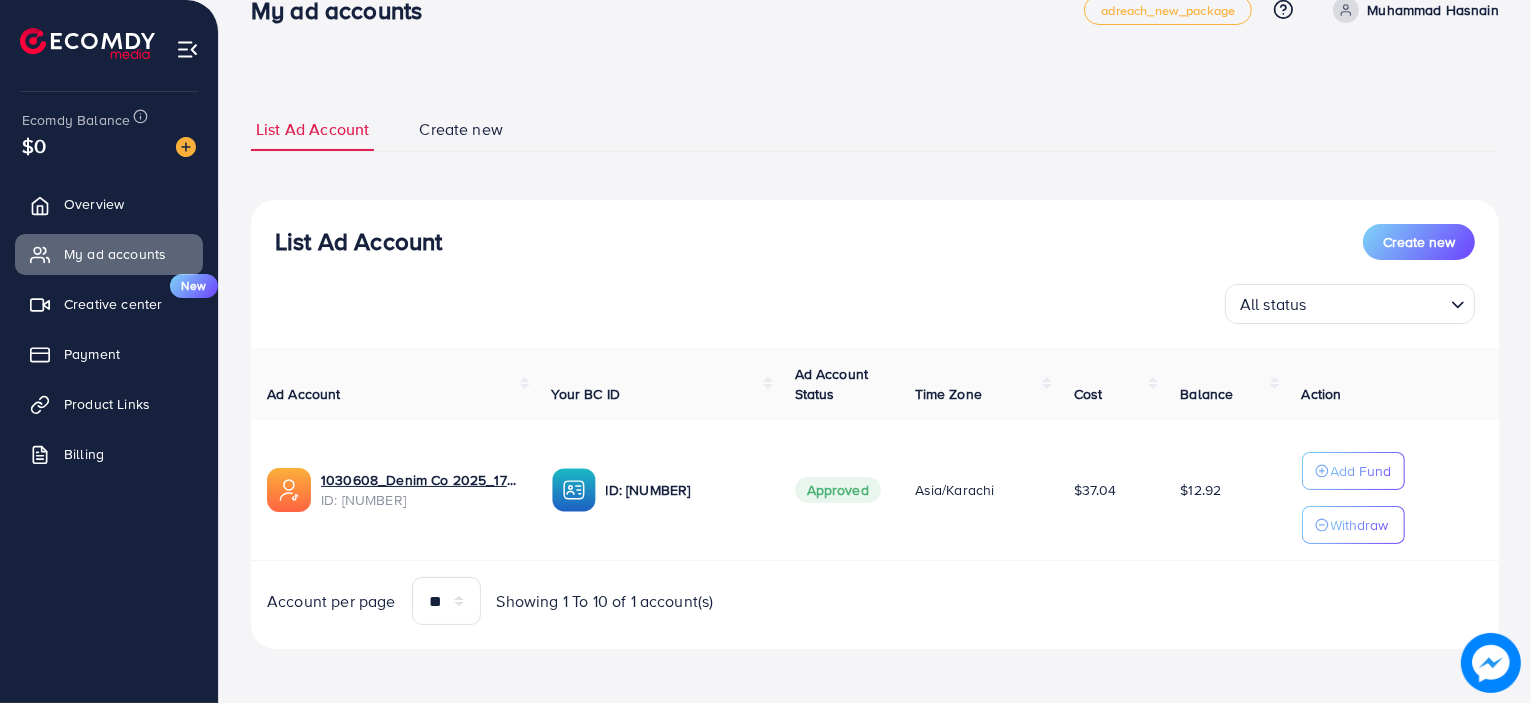 click on "Create new" at bounding box center (461, 129) 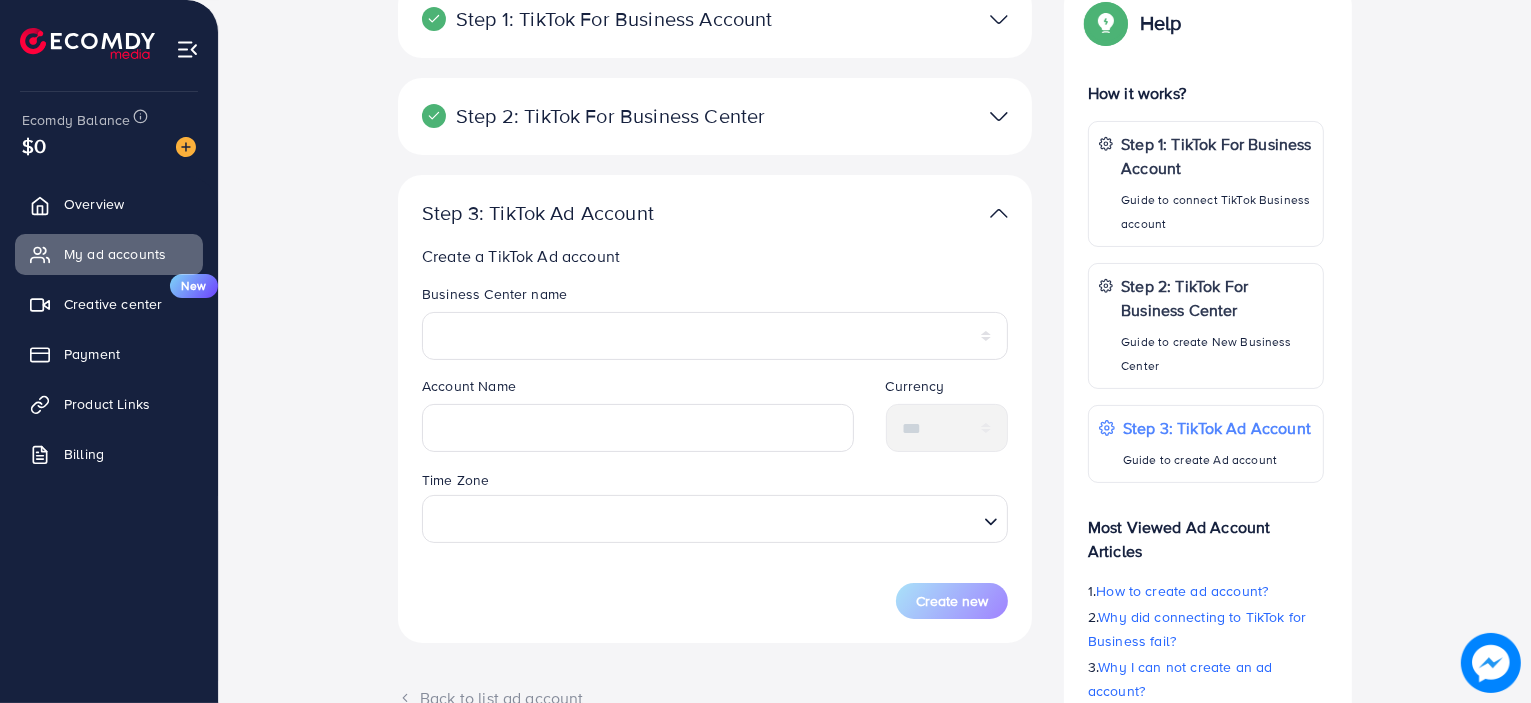 scroll, scrollTop: 0, scrollLeft: 0, axis: both 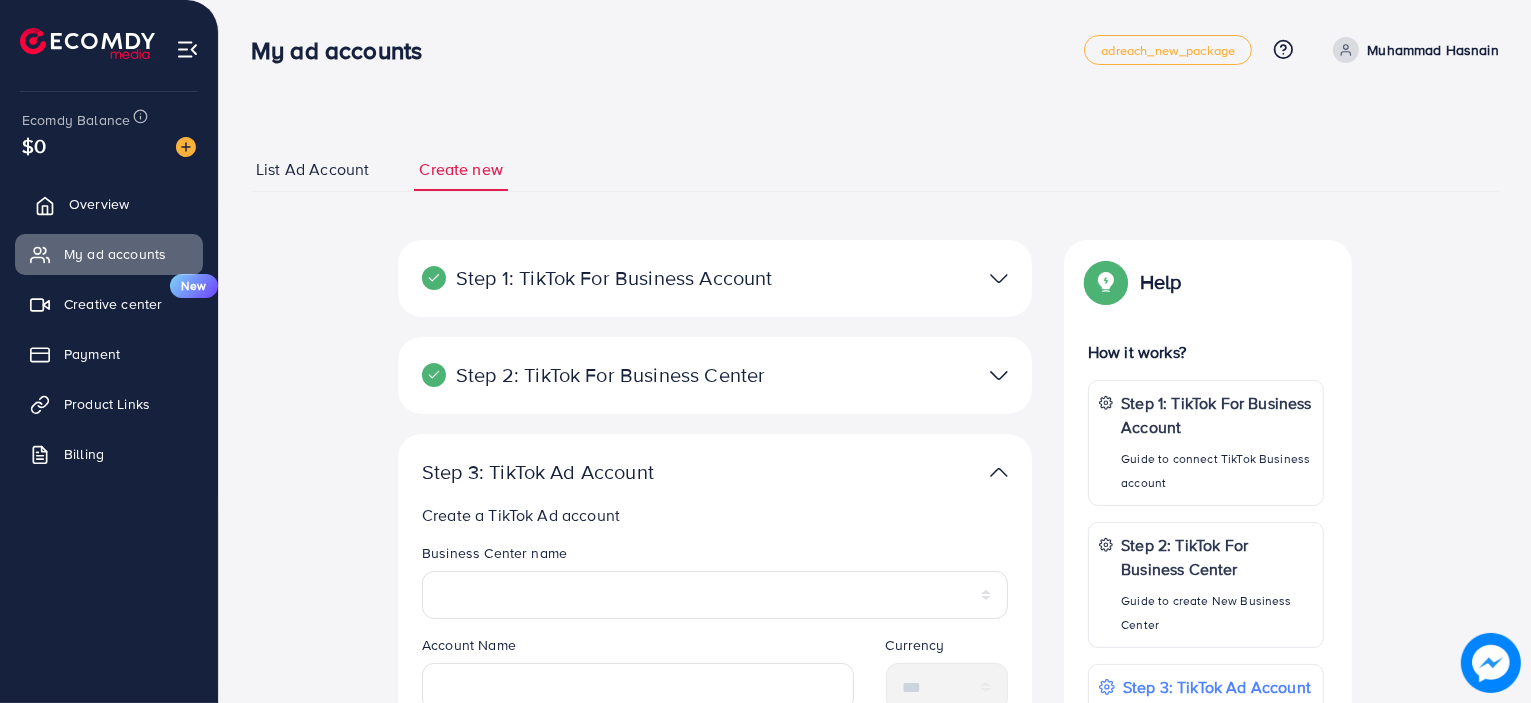 click on "Overview" at bounding box center [99, 204] 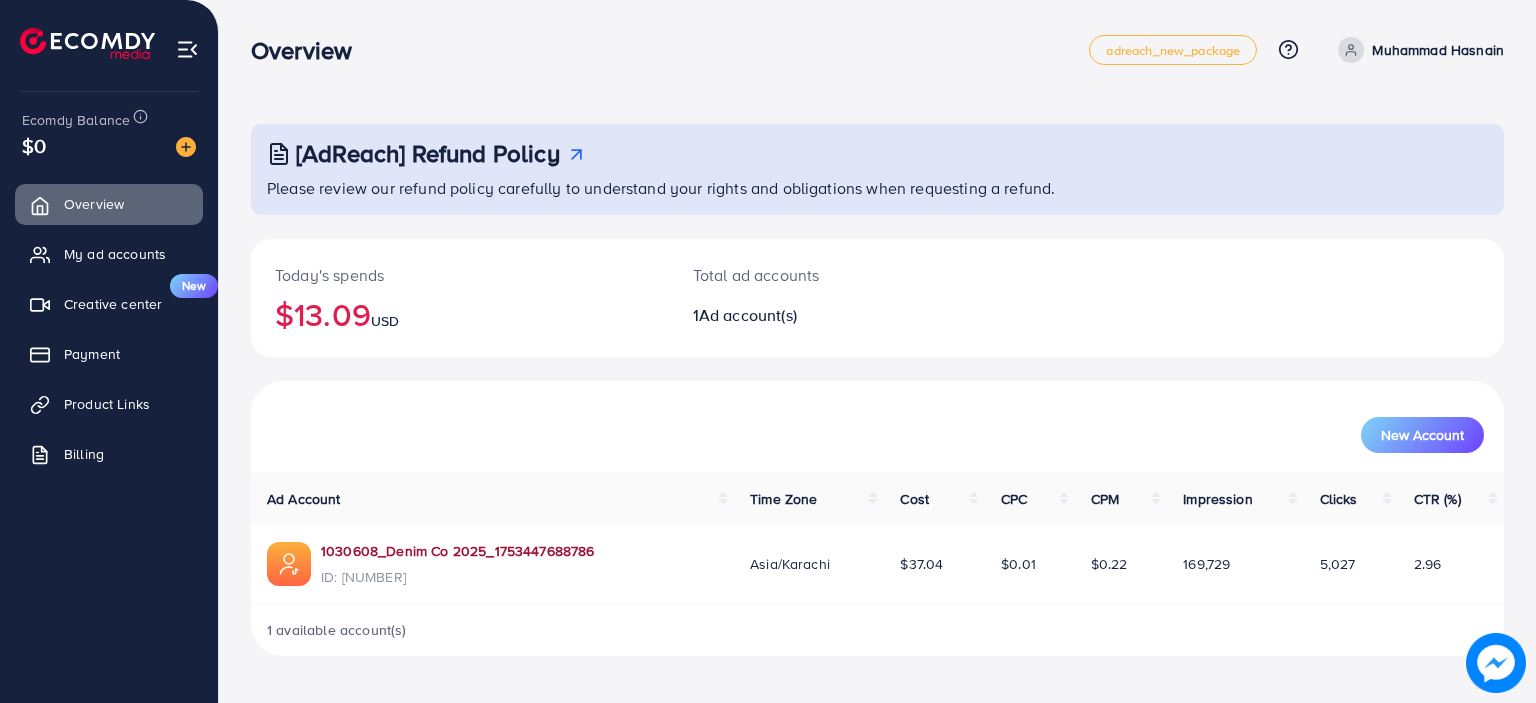 click on "1030608_Denim Co 2025_1753447688786" at bounding box center [458, 551] 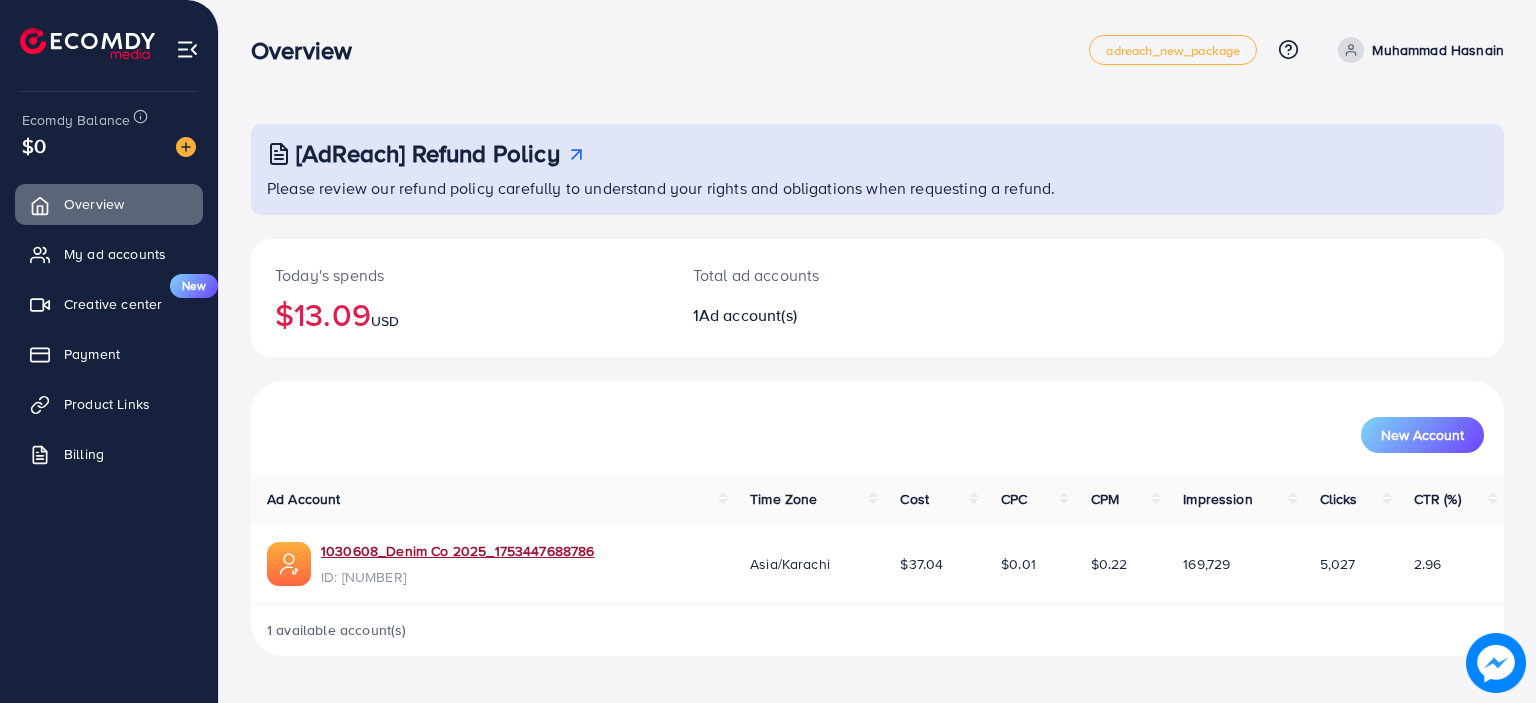 click on "Muhammad Hasnain" at bounding box center [1438, 50] 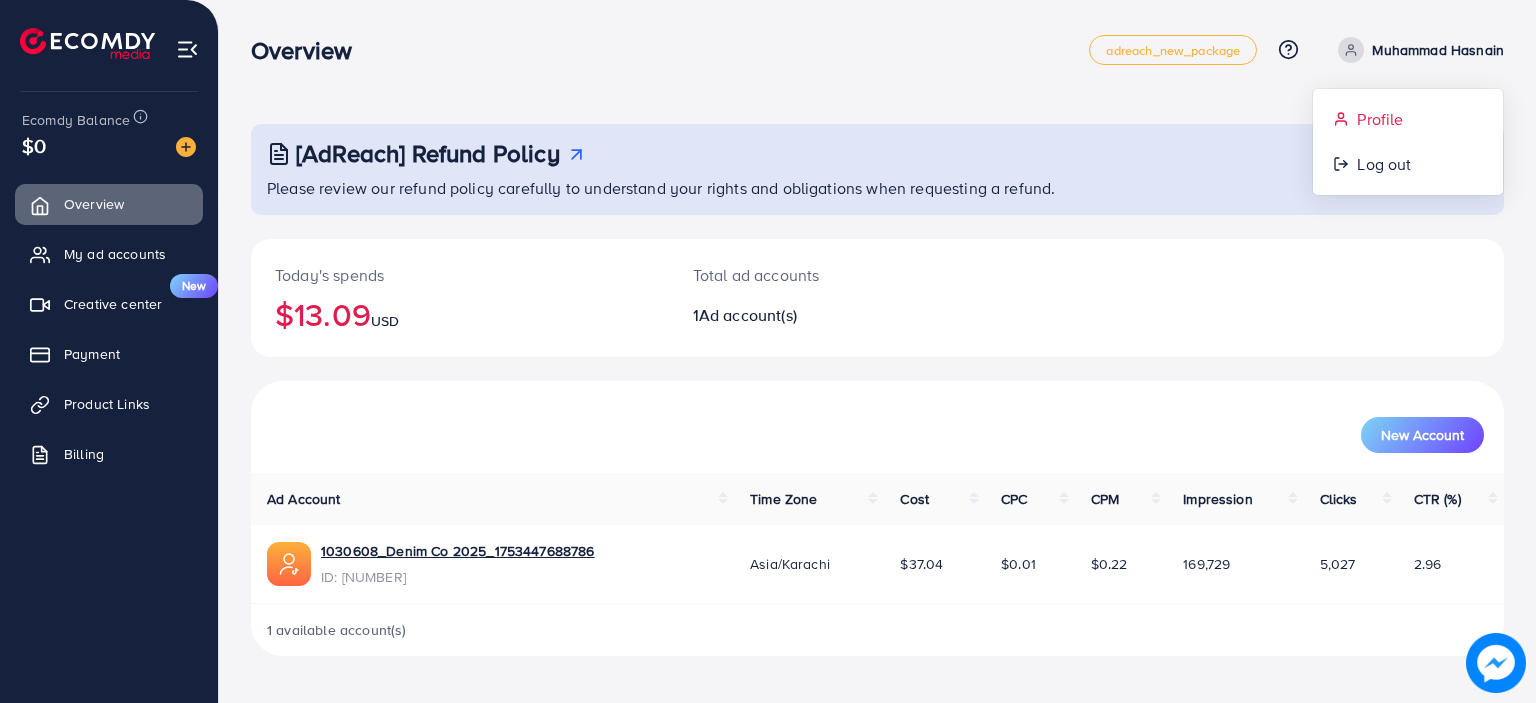 click on "Profile" at bounding box center [1380, 119] 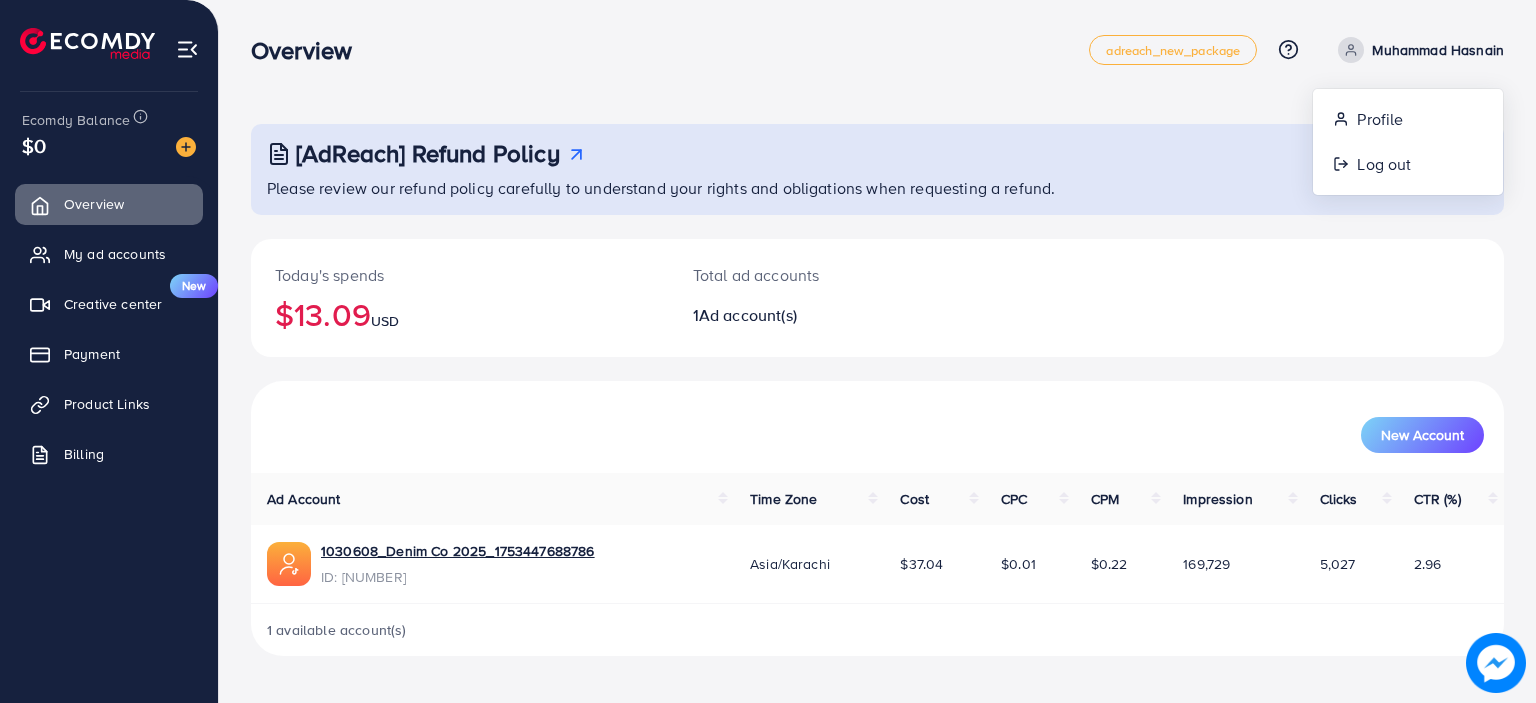 select on "********" 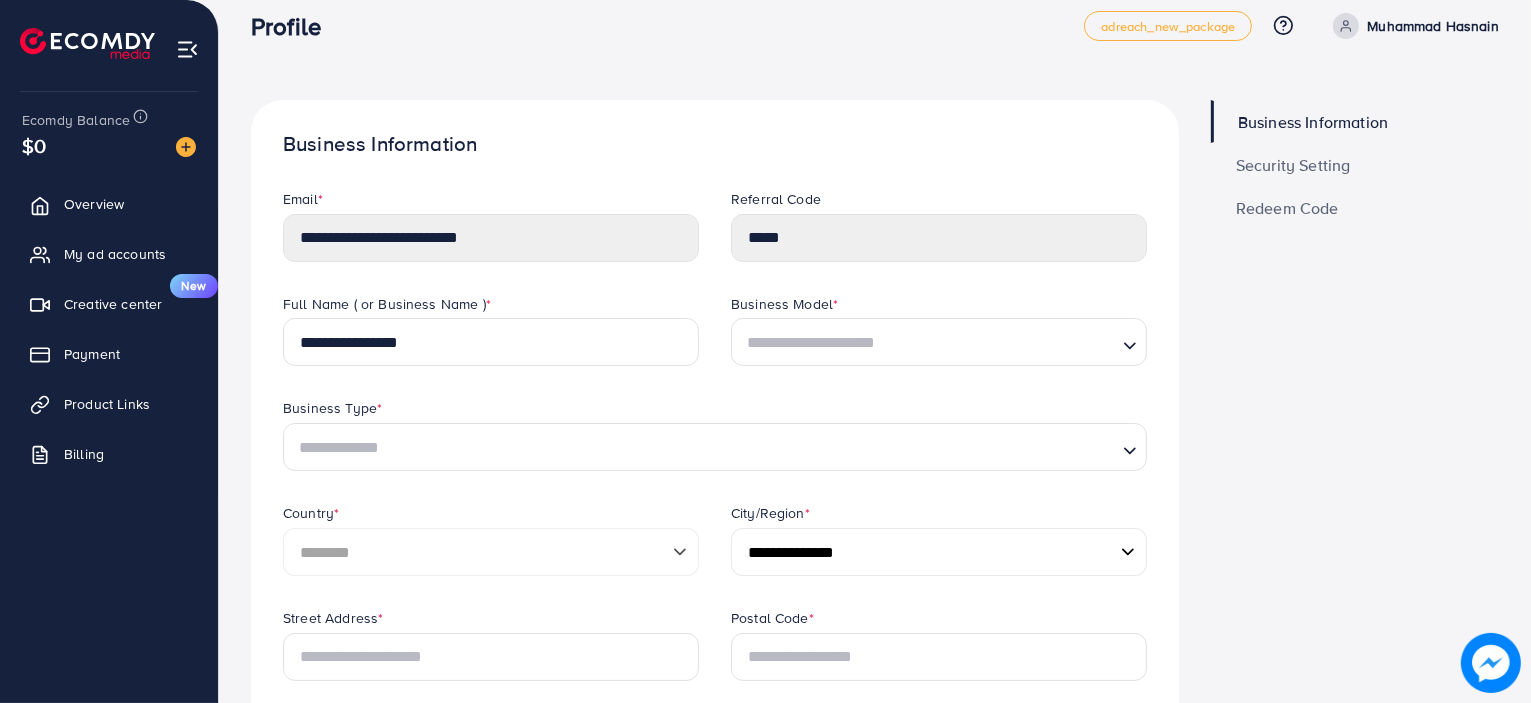 scroll, scrollTop: 0, scrollLeft: 0, axis: both 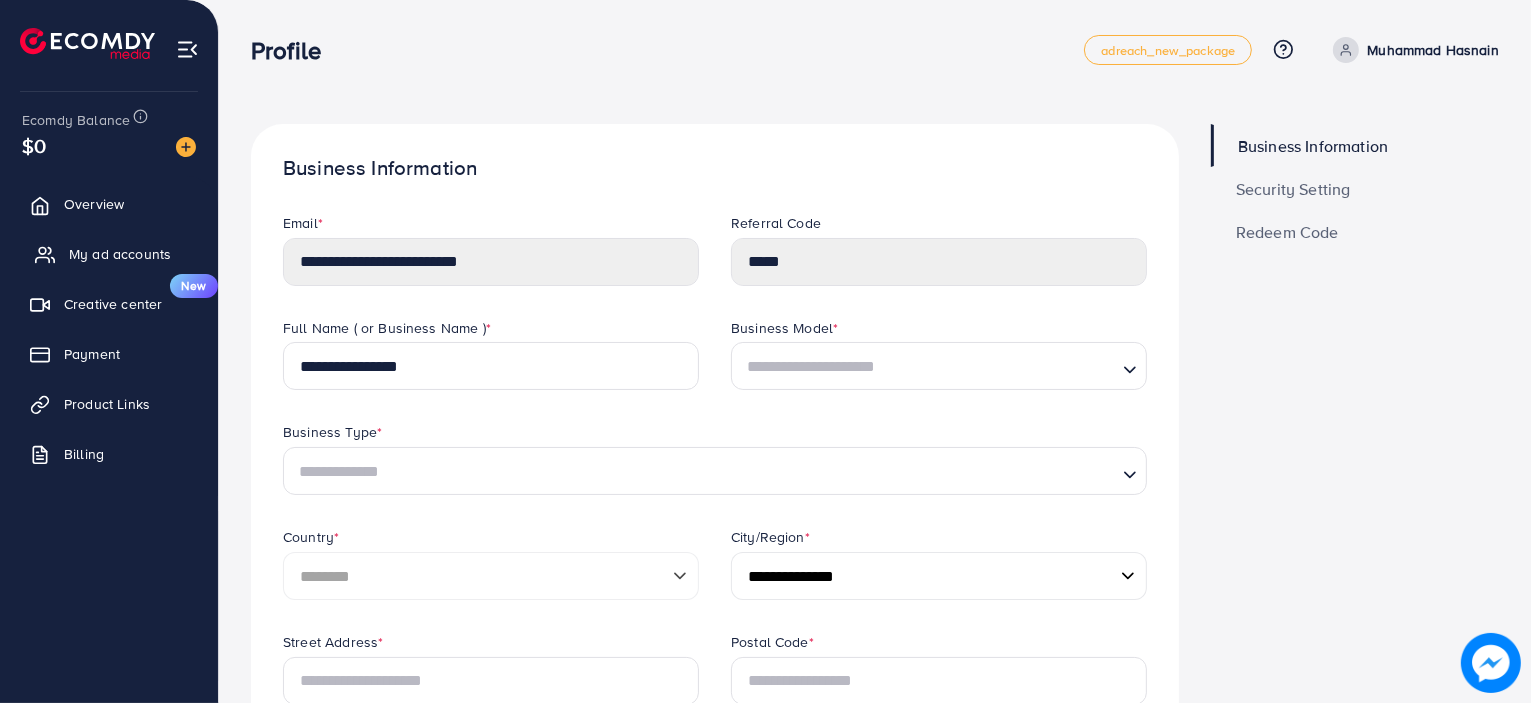 click on "My ad accounts" at bounding box center [120, 254] 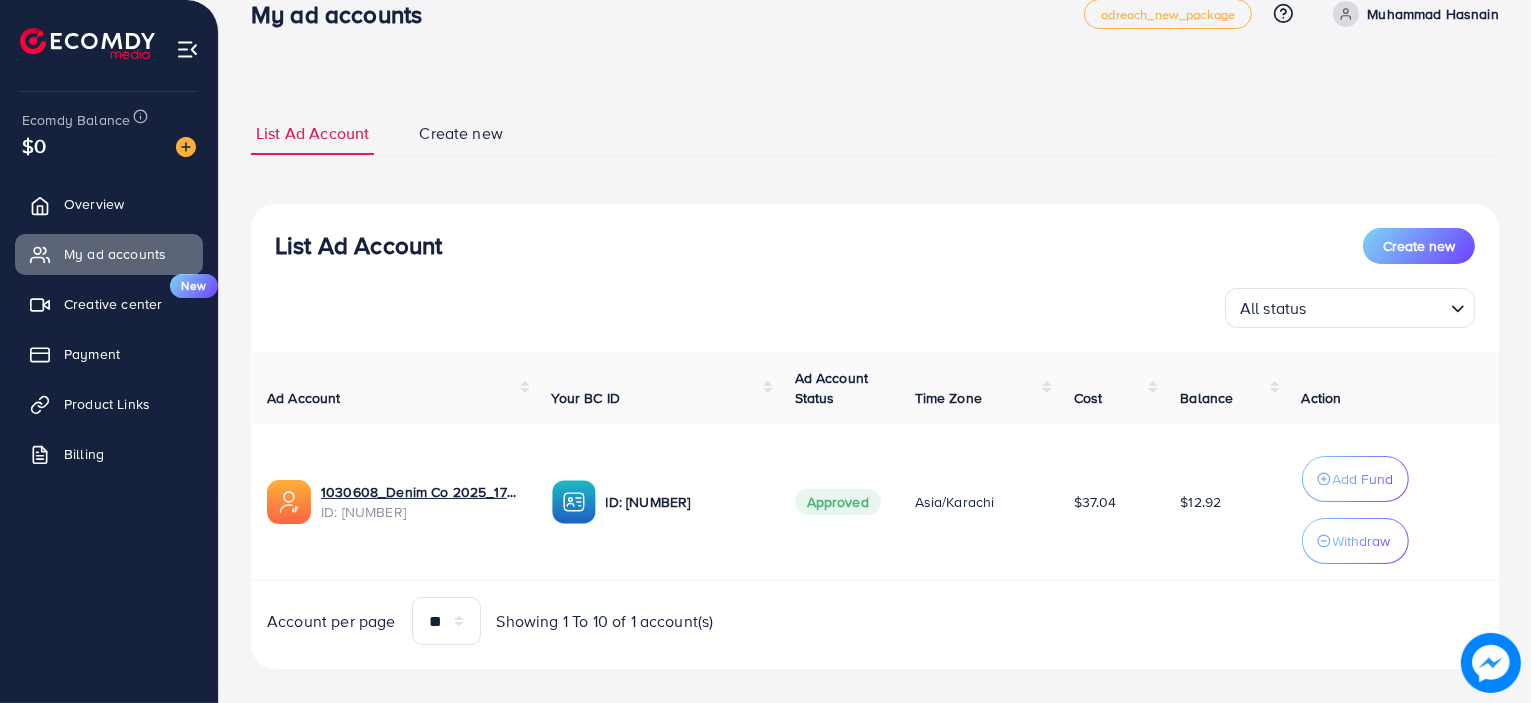 scroll, scrollTop: 56, scrollLeft: 0, axis: vertical 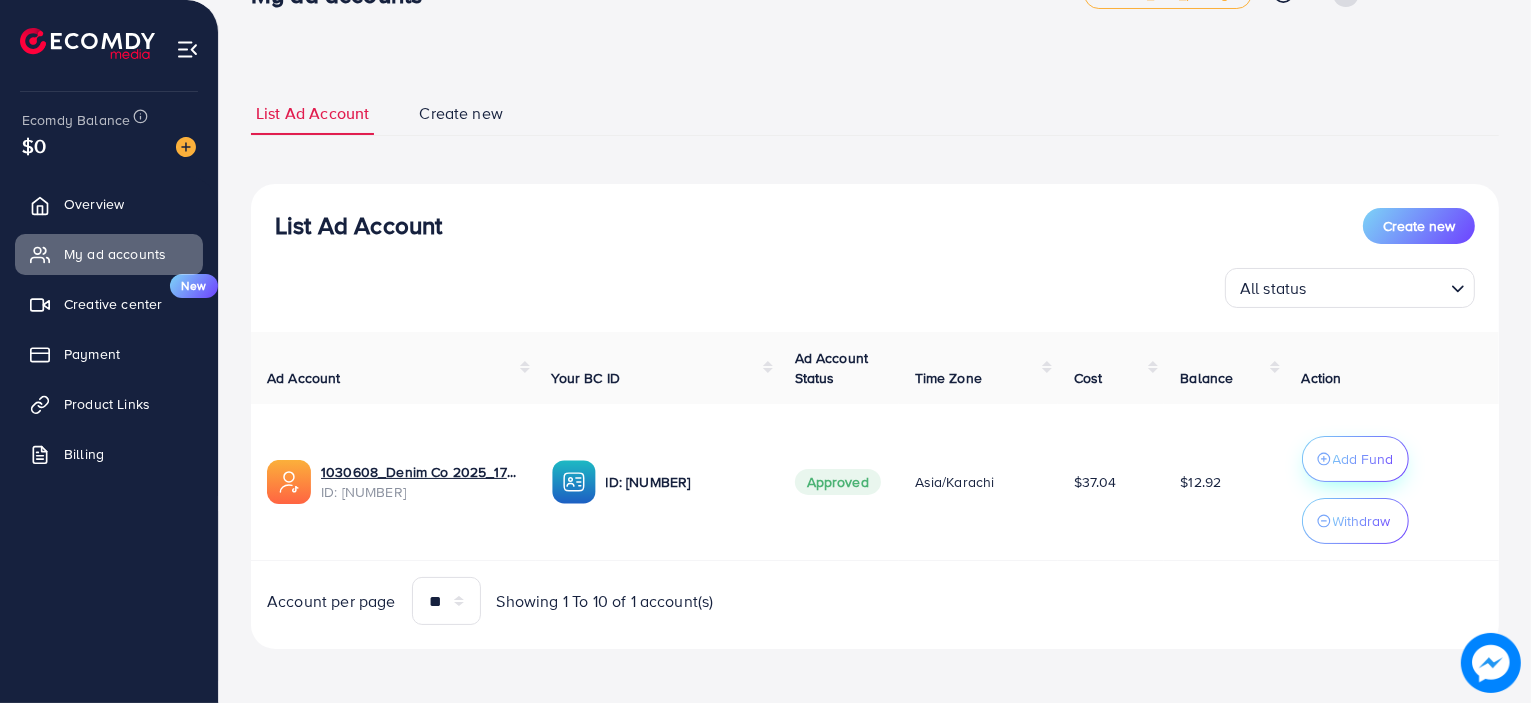 click on "Add Fund" at bounding box center [1363, 459] 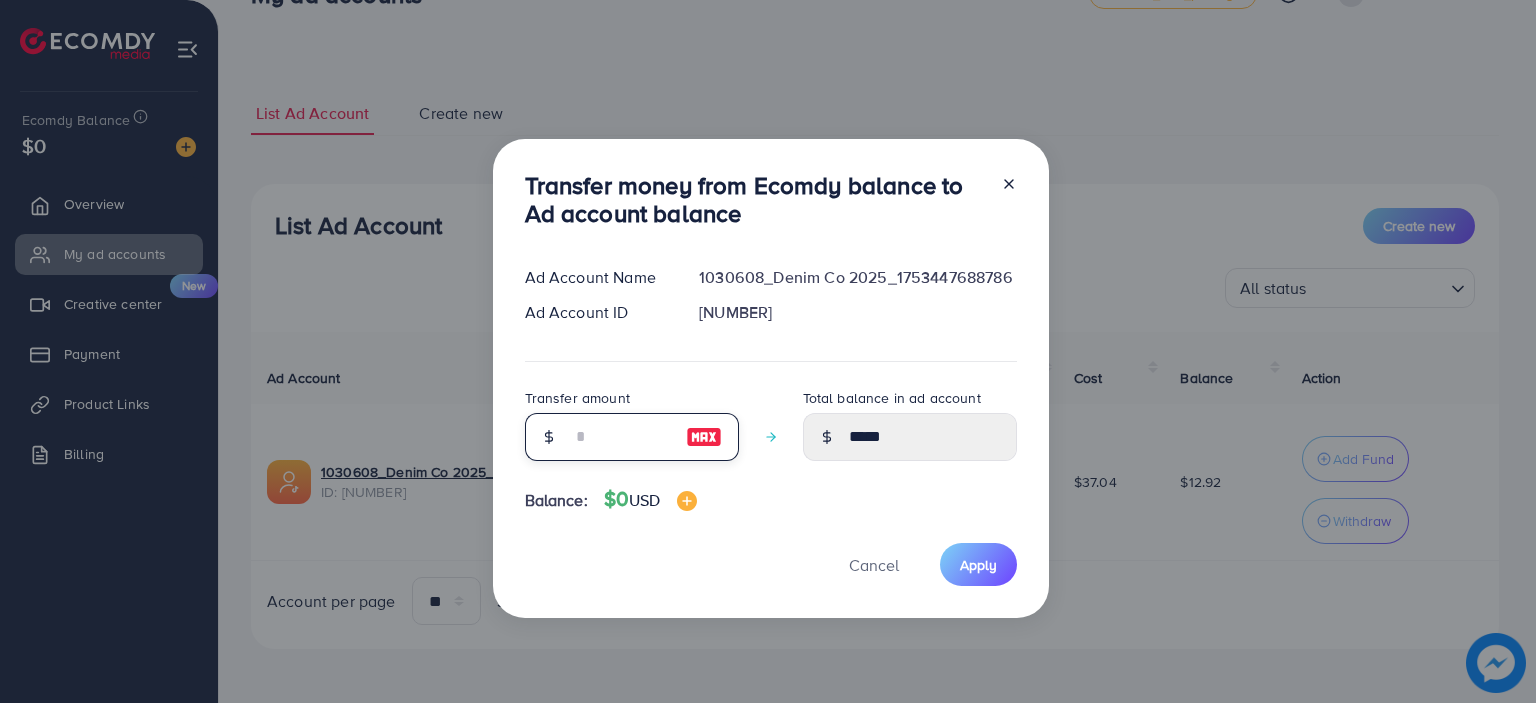 click at bounding box center [621, 437] 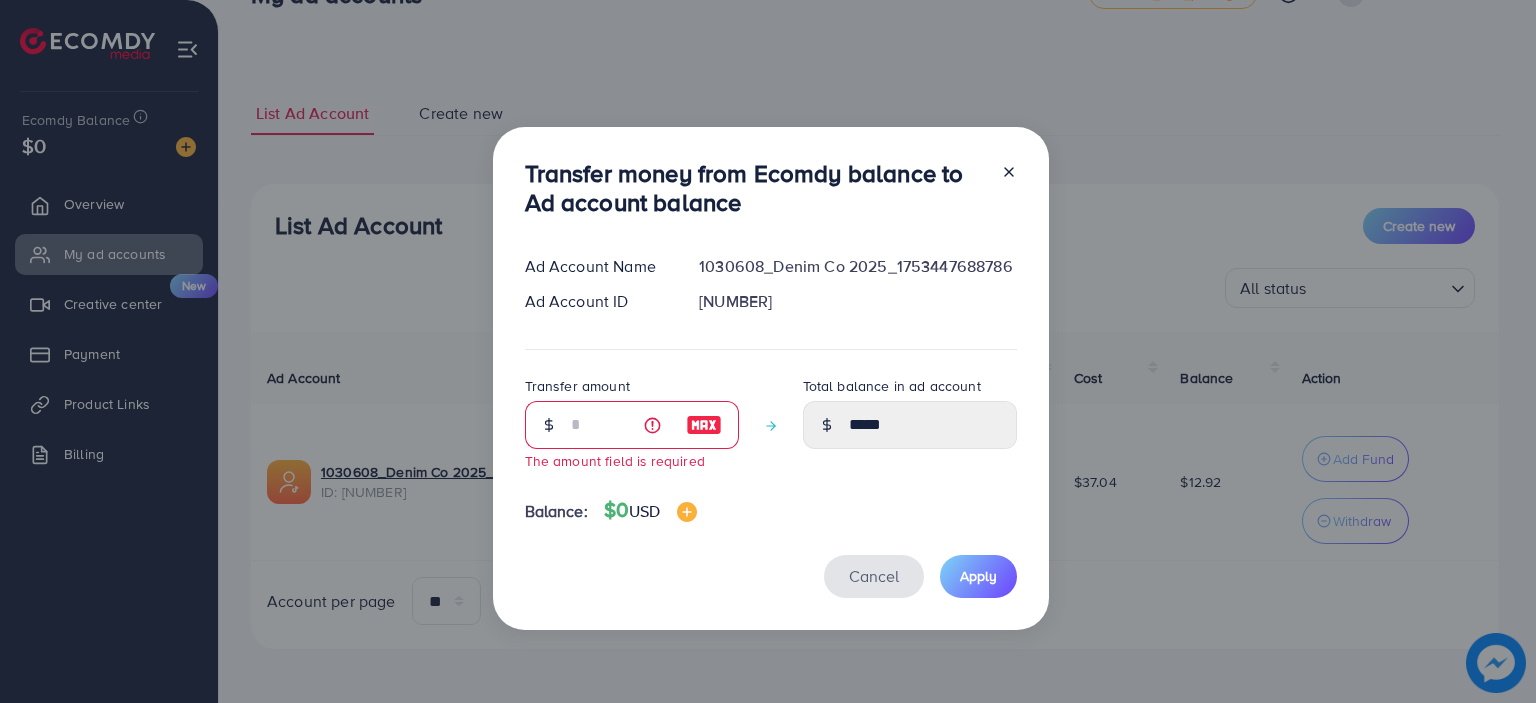 click on "Cancel" at bounding box center [874, 576] 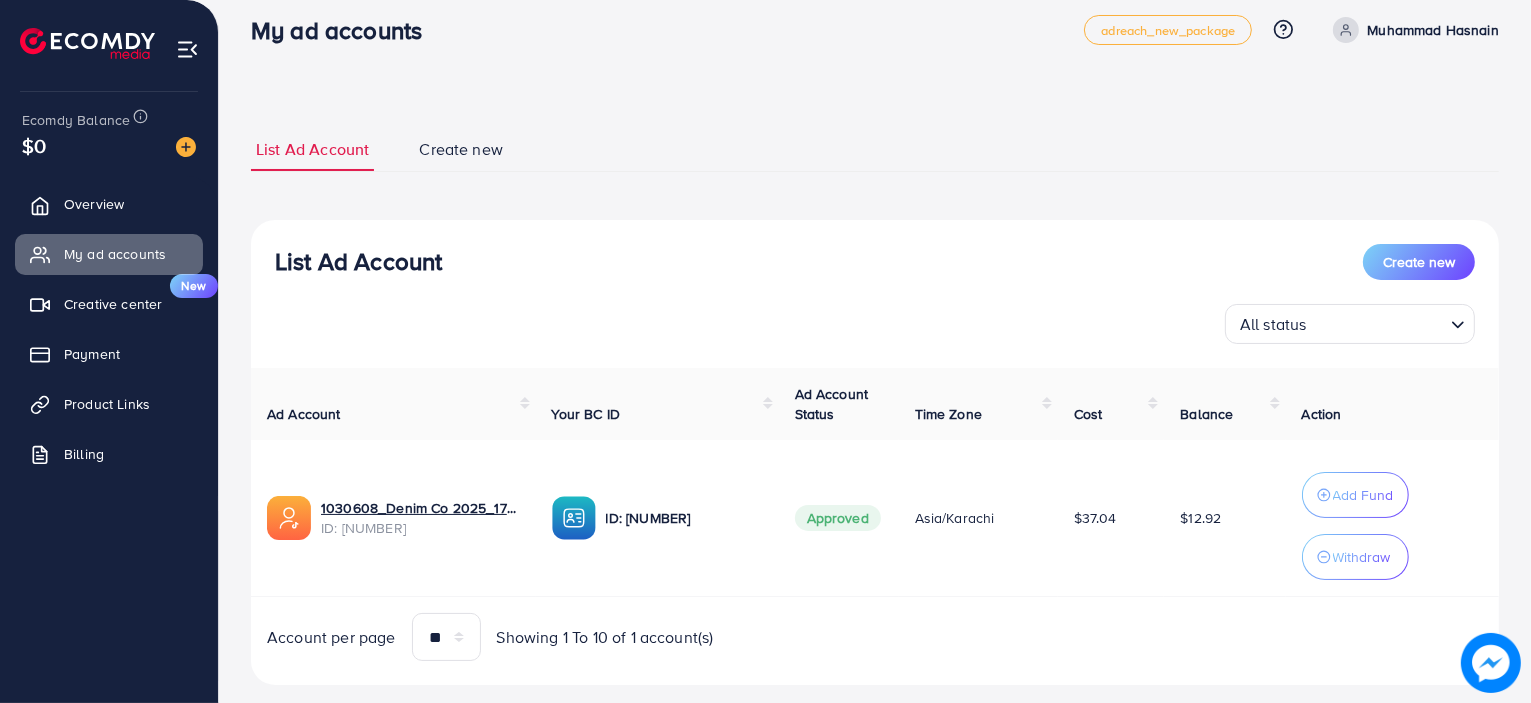 scroll, scrollTop: 0, scrollLeft: 0, axis: both 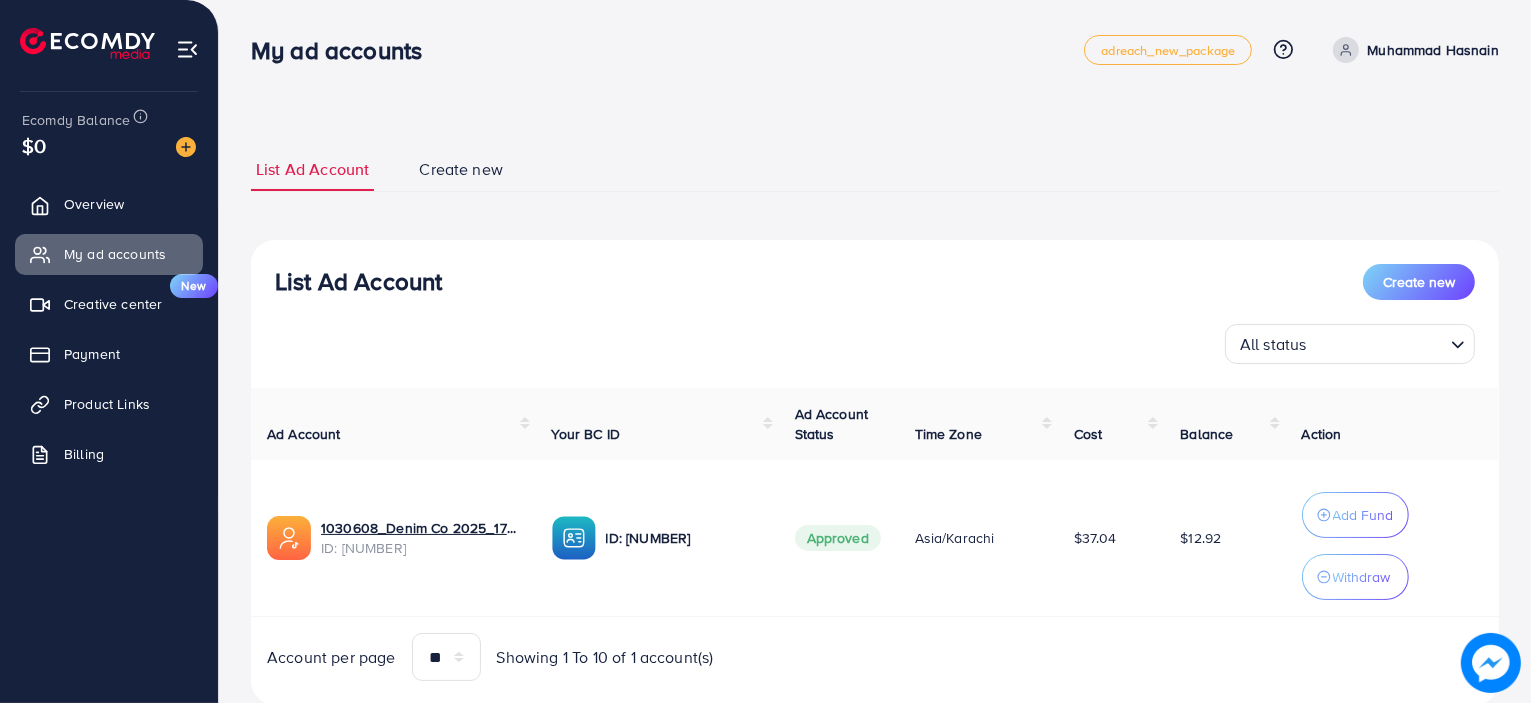 click on "Account per page  ** ** ** ***  Showing 1 To 10 of 1 account(s)" at bounding box center [875, 657] 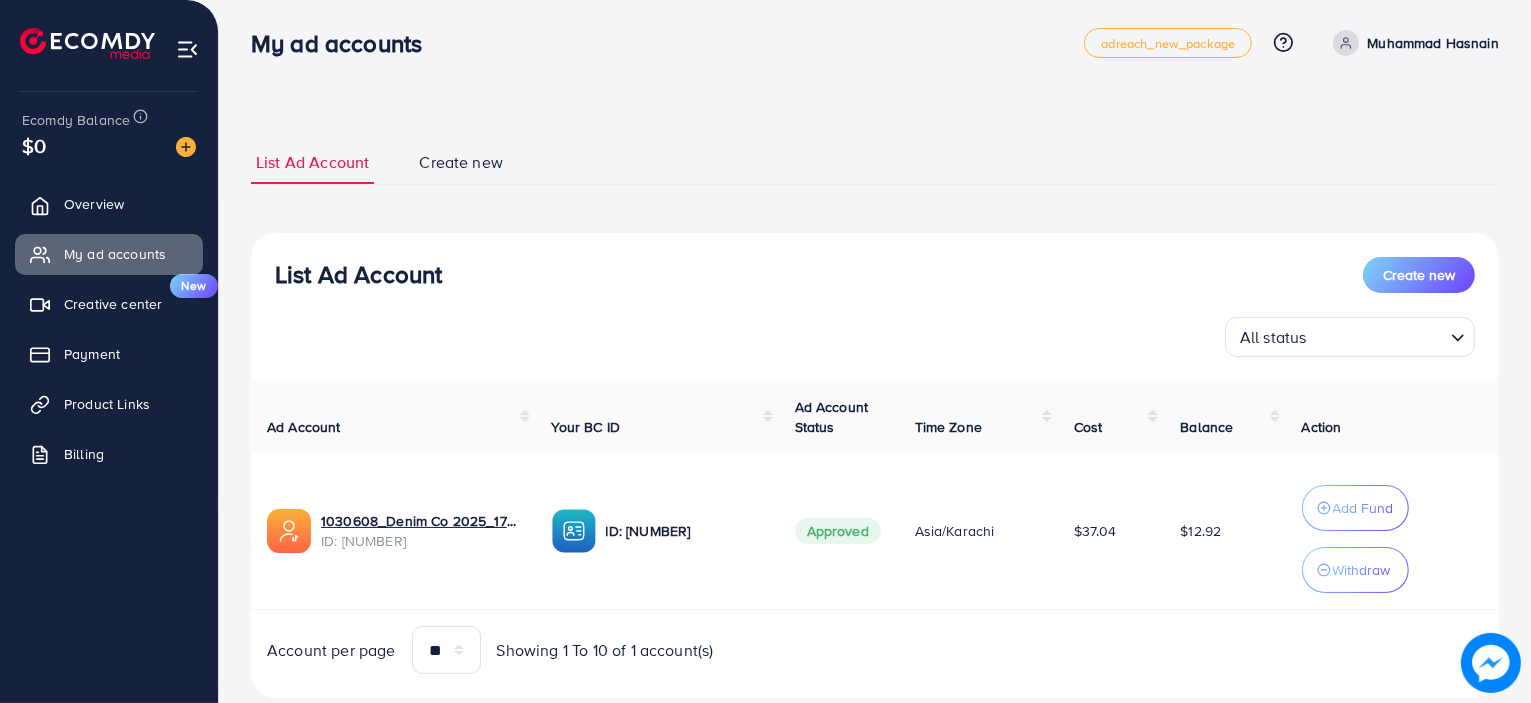scroll, scrollTop: 56, scrollLeft: 0, axis: vertical 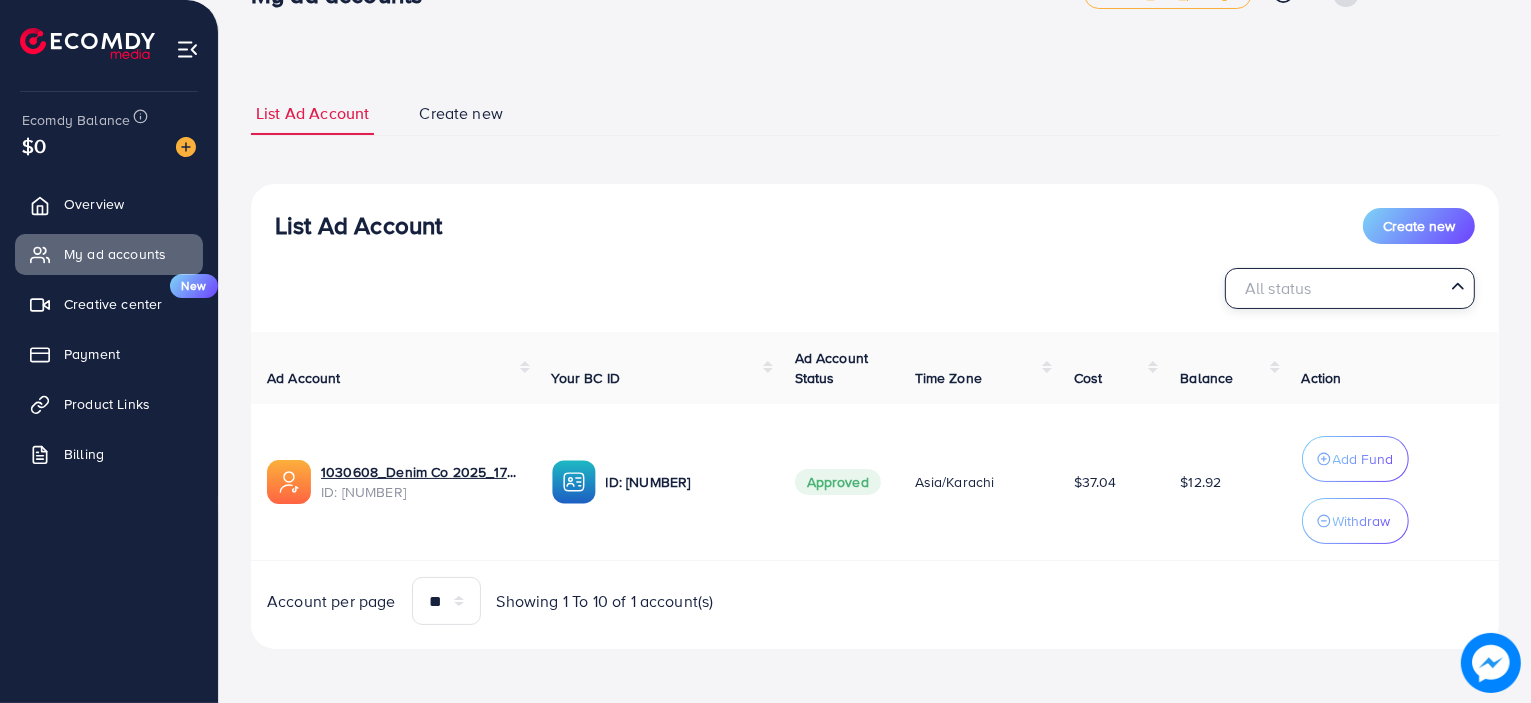 click at bounding box center [1338, 288] 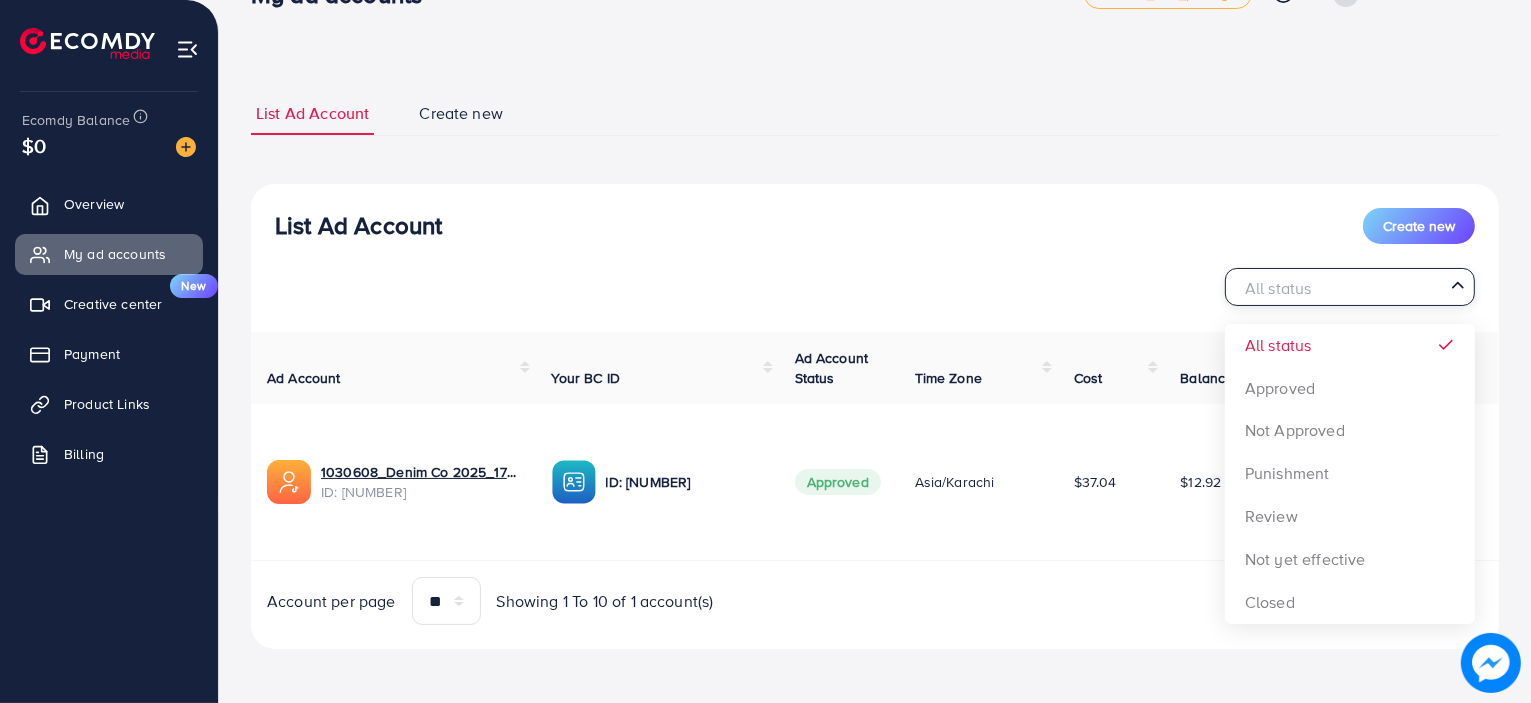 click on "All status
Loading...
All status
Approved
Not Approved
Punishment
Review
Not yet effective
Closed" at bounding box center (875, 288) 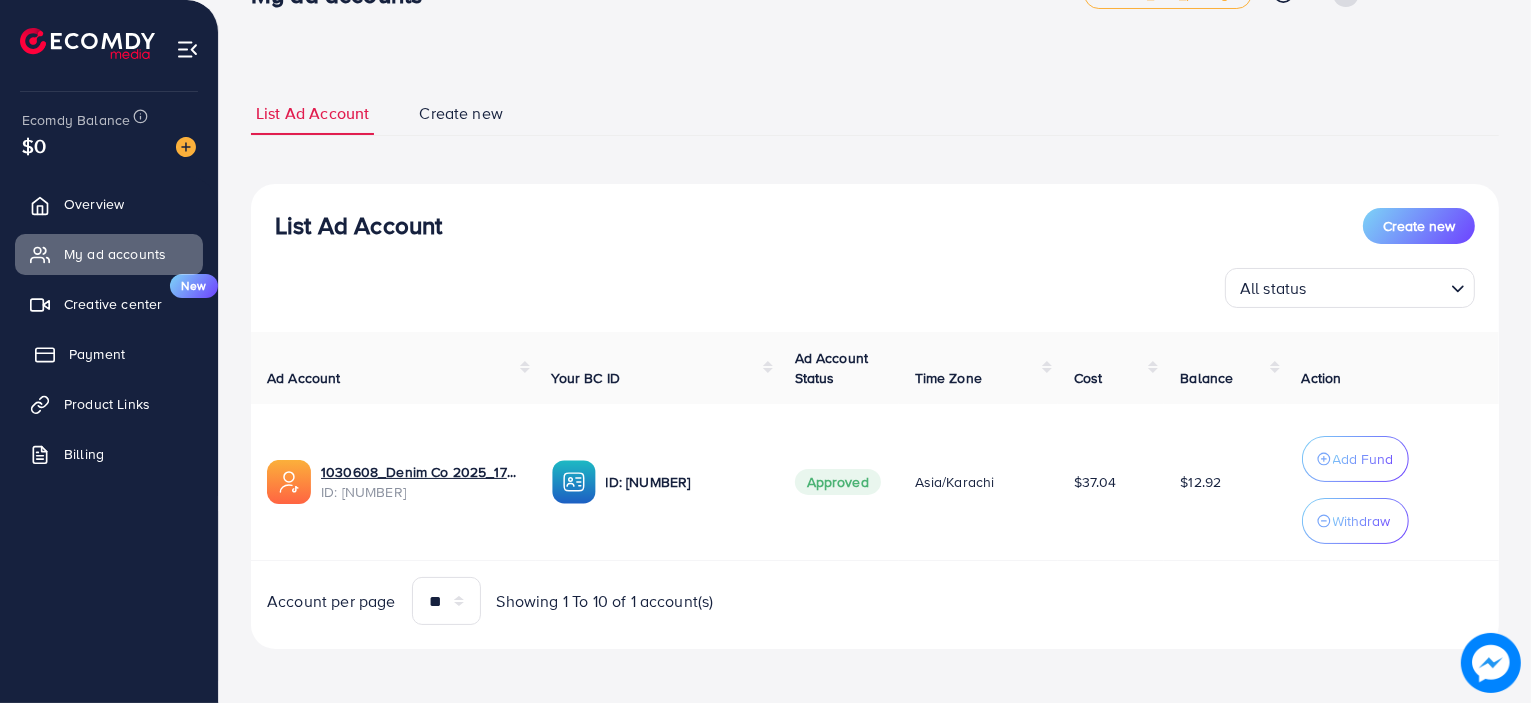 click on "Payment" at bounding box center (109, 354) 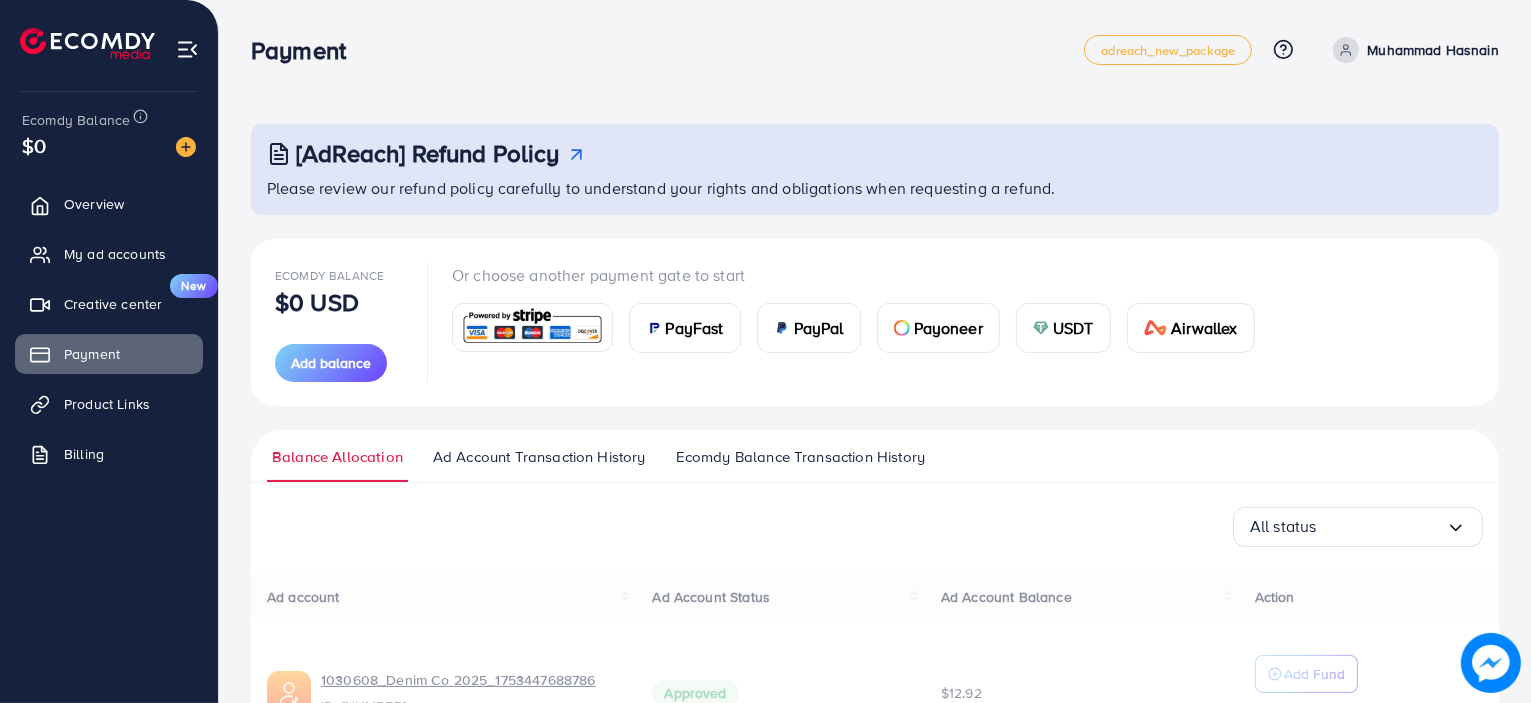scroll, scrollTop: 144, scrollLeft: 0, axis: vertical 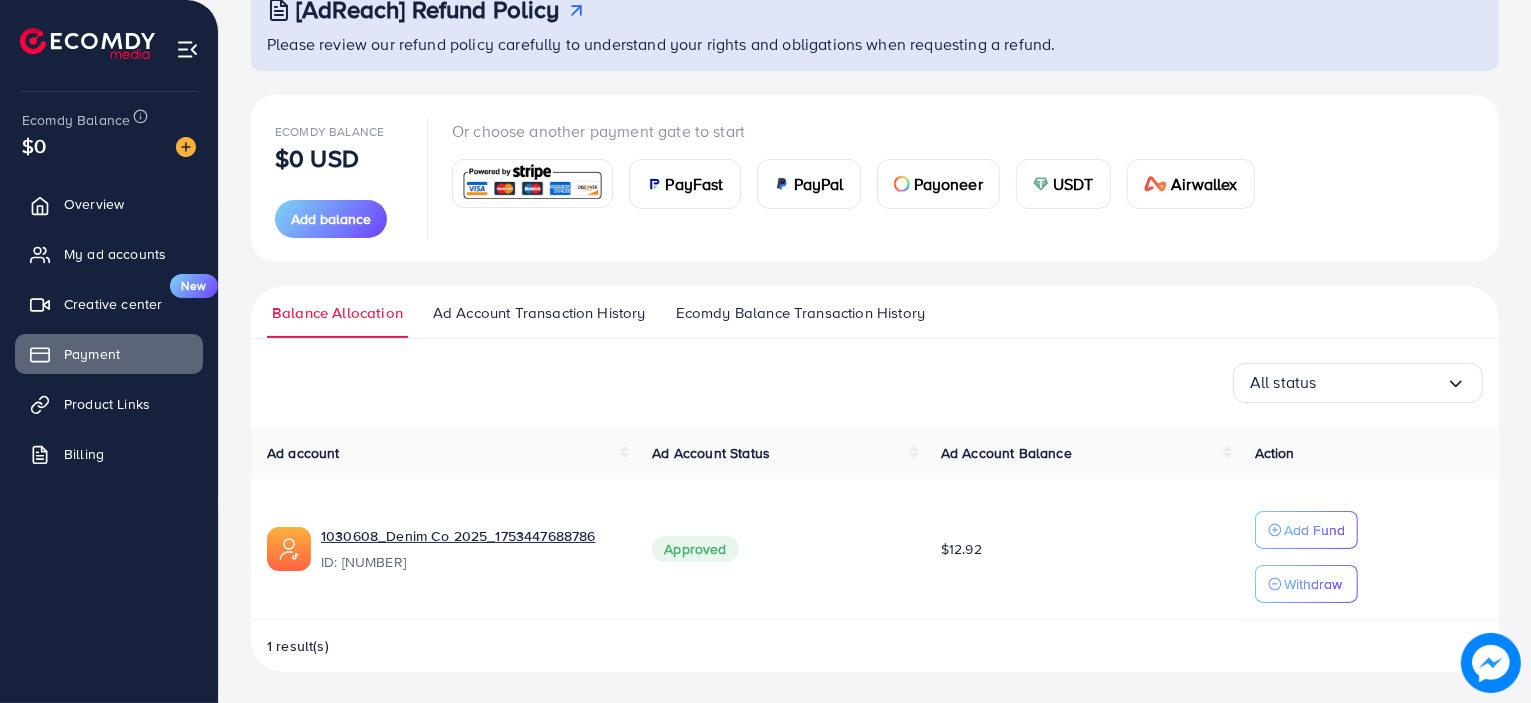click on "Ad Account Transaction History" at bounding box center (539, 313) 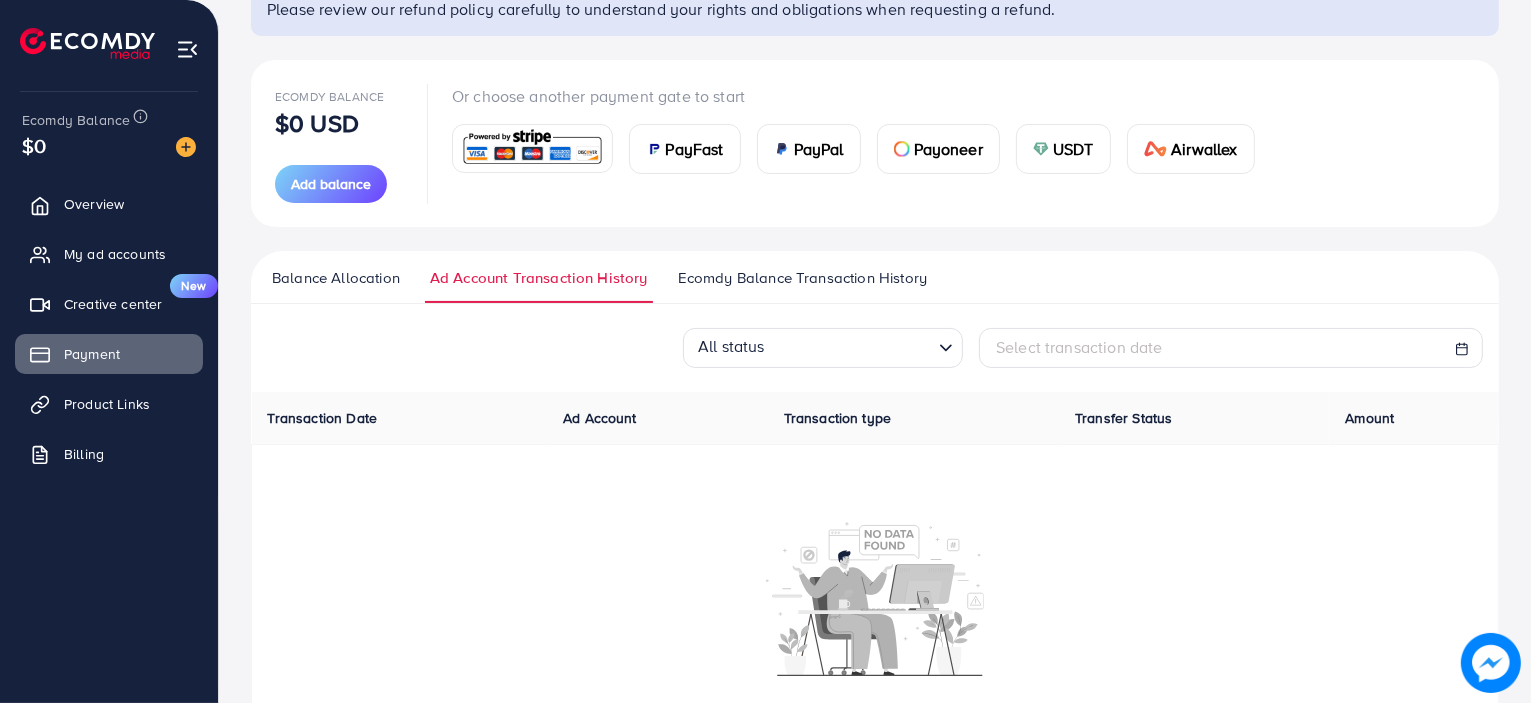 scroll, scrollTop: 299, scrollLeft: 0, axis: vertical 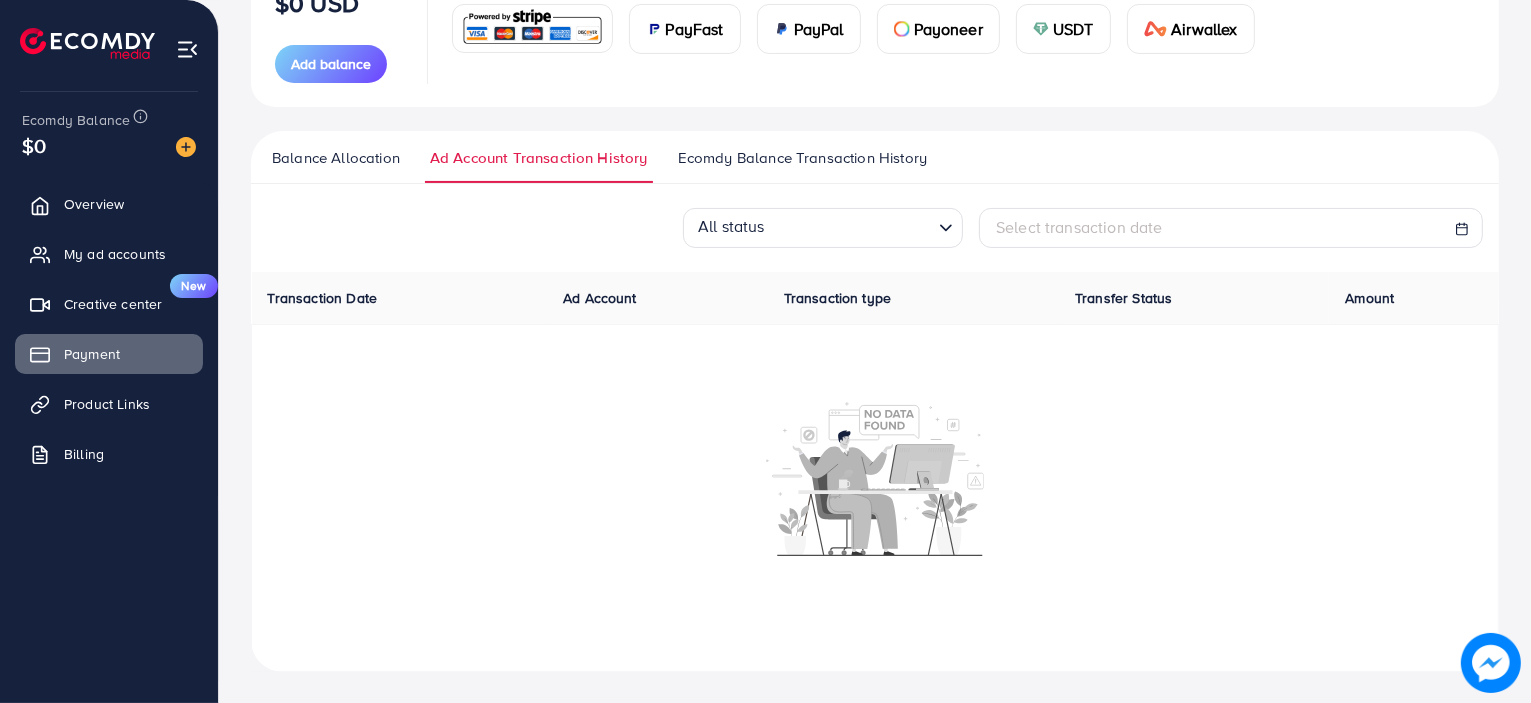 click on "Ecomdy Balance Transaction History" at bounding box center (802, 158) 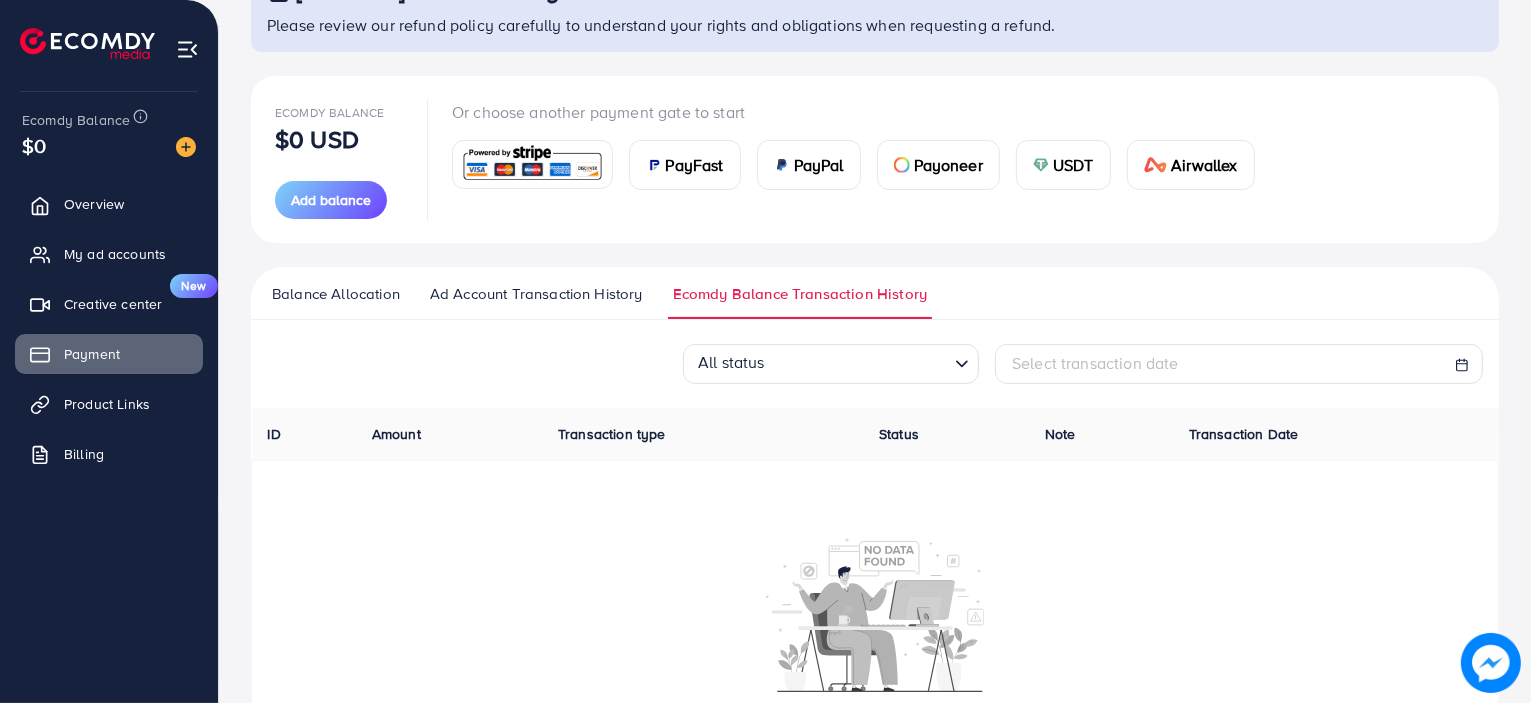 scroll, scrollTop: 0, scrollLeft: 0, axis: both 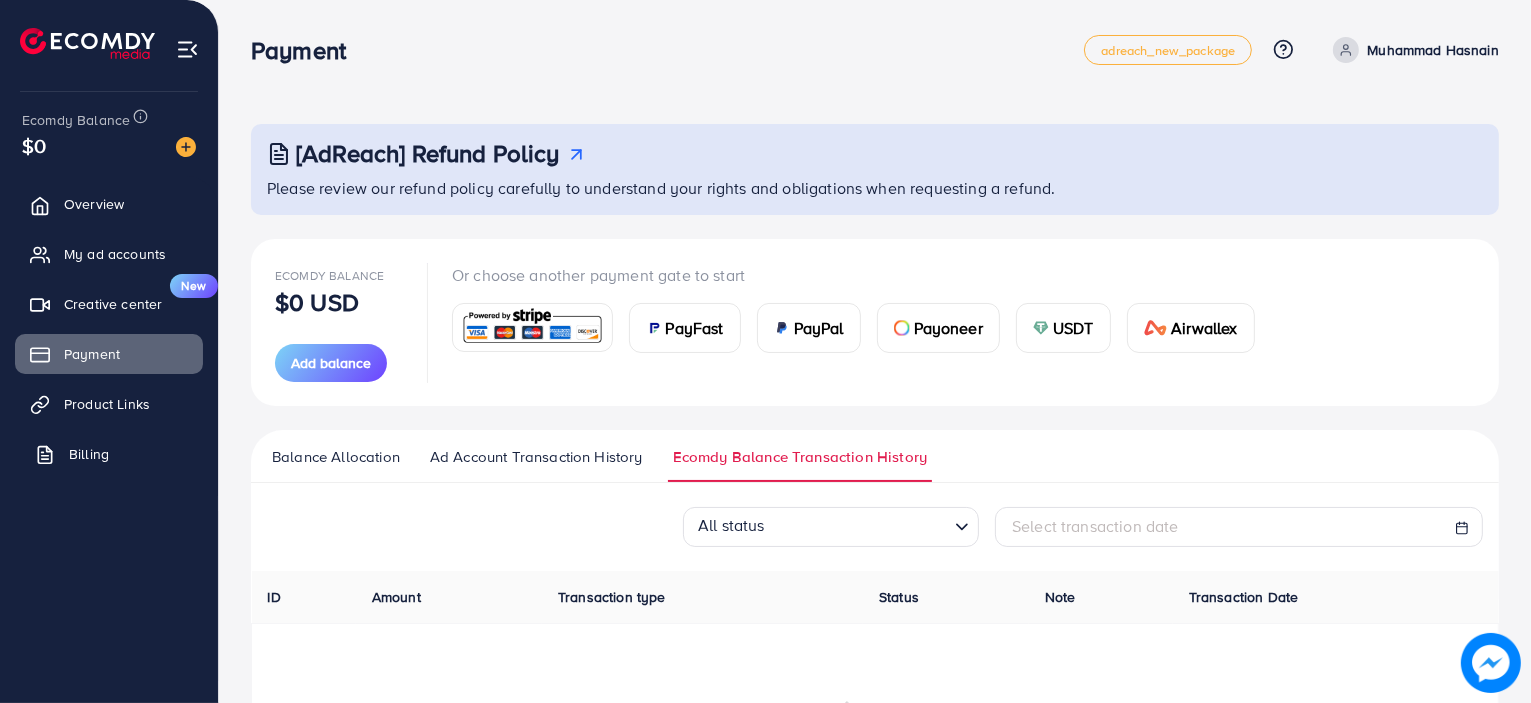 click on "Billing" at bounding box center [109, 454] 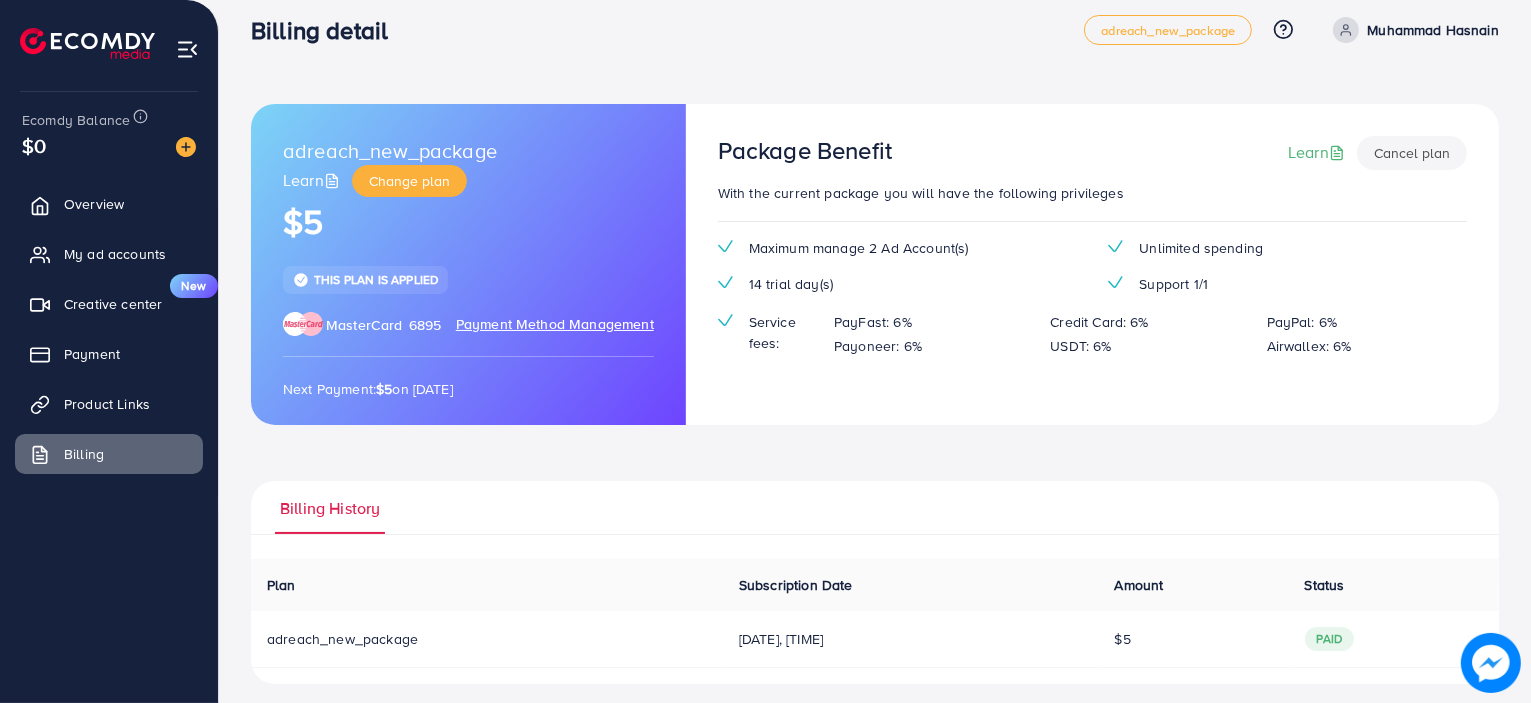 scroll, scrollTop: 32, scrollLeft: 0, axis: vertical 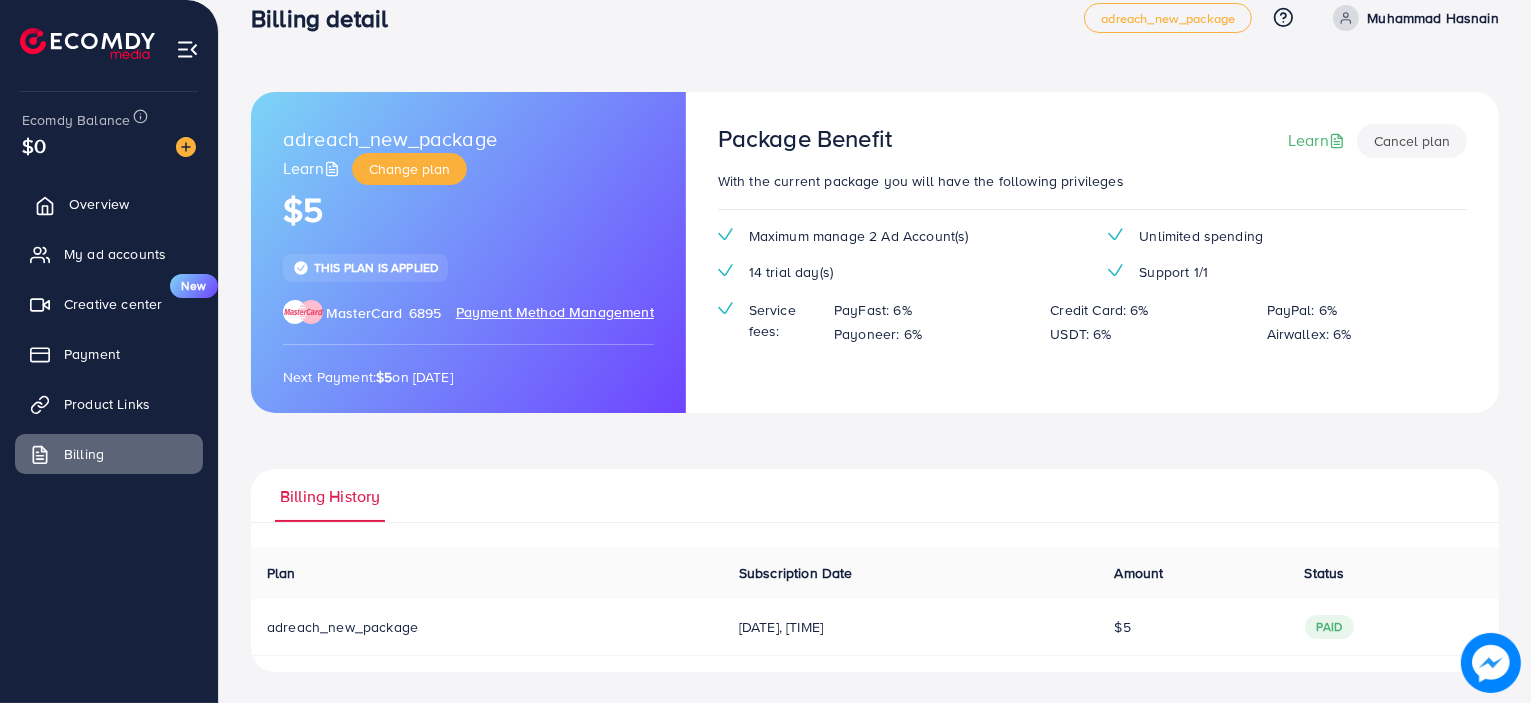 click on "Overview" at bounding box center [99, 204] 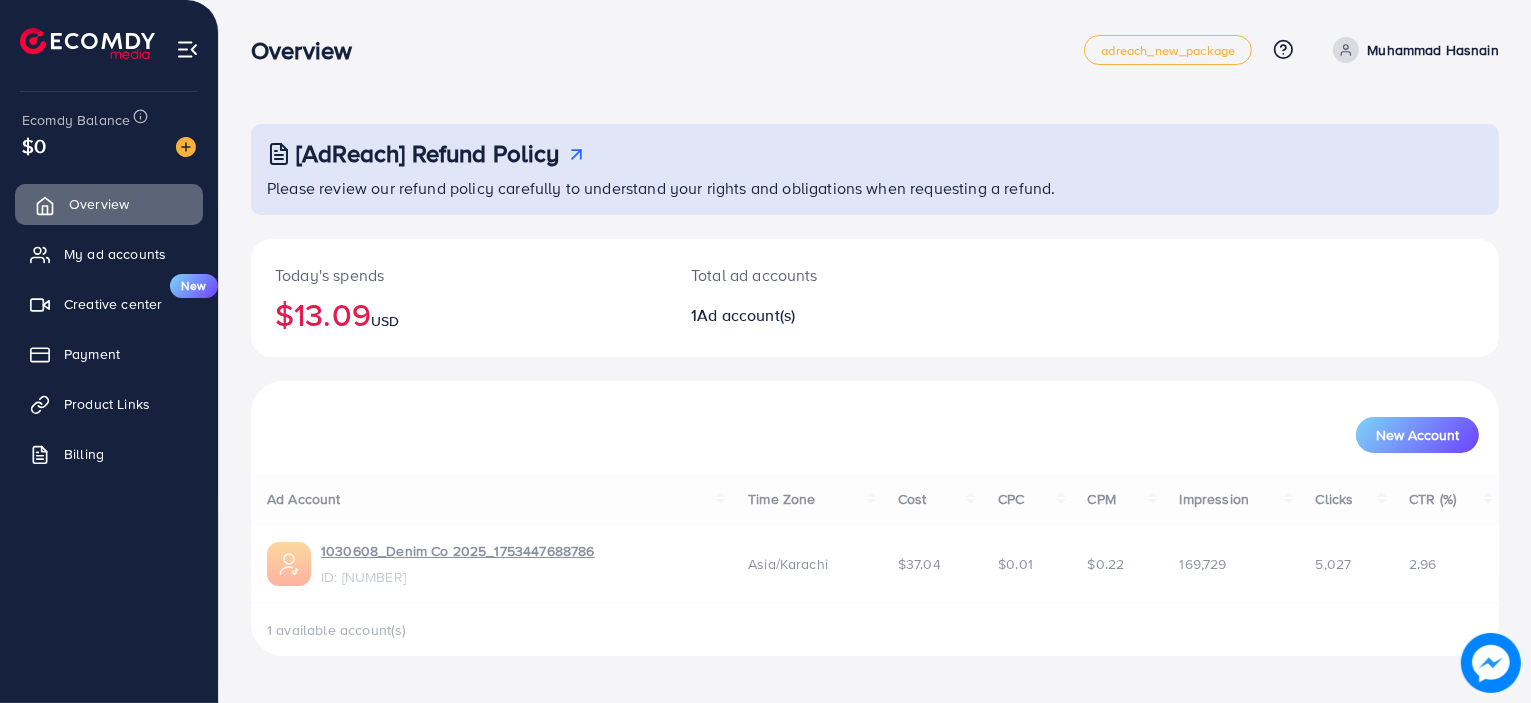 scroll, scrollTop: 0, scrollLeft: 0, axis: both 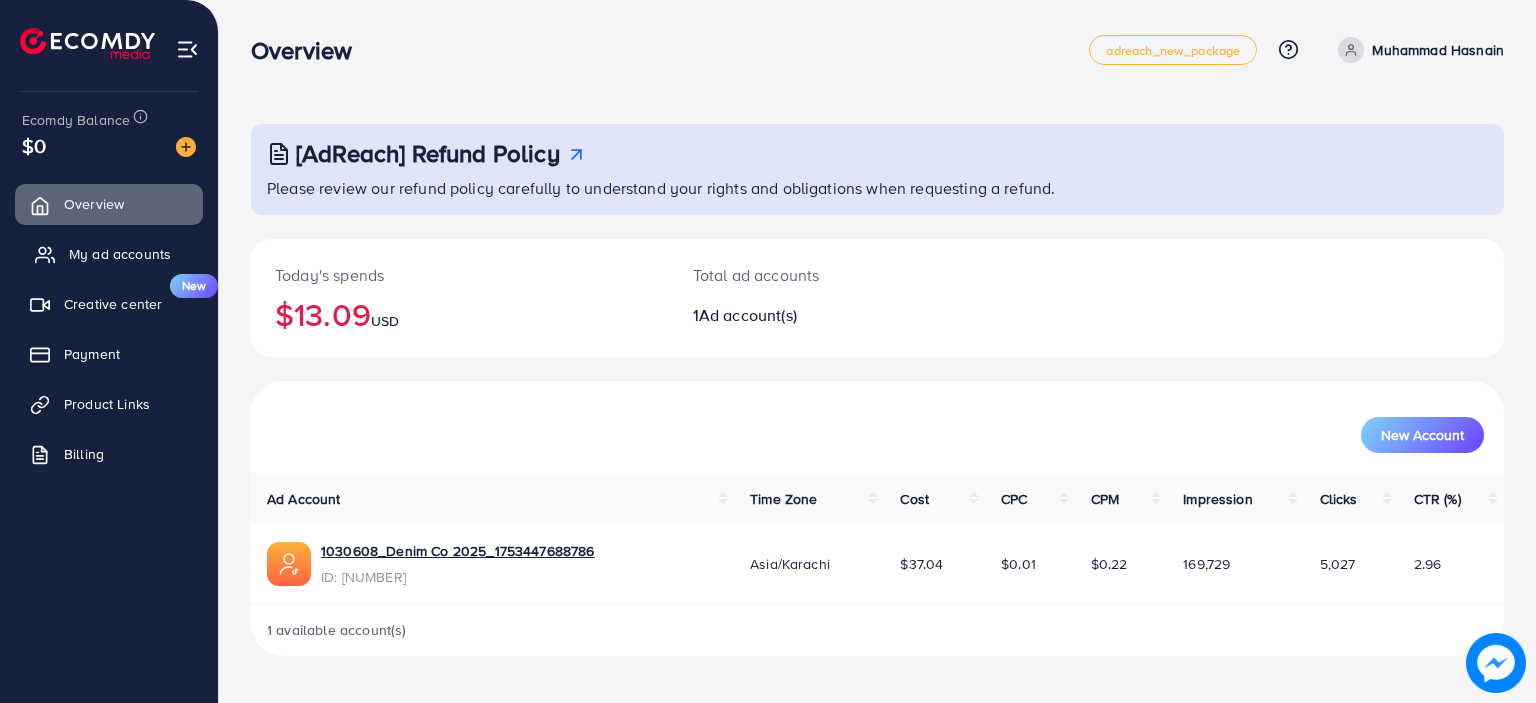 click on "My ad accounts" at bounding box center (109, 254) 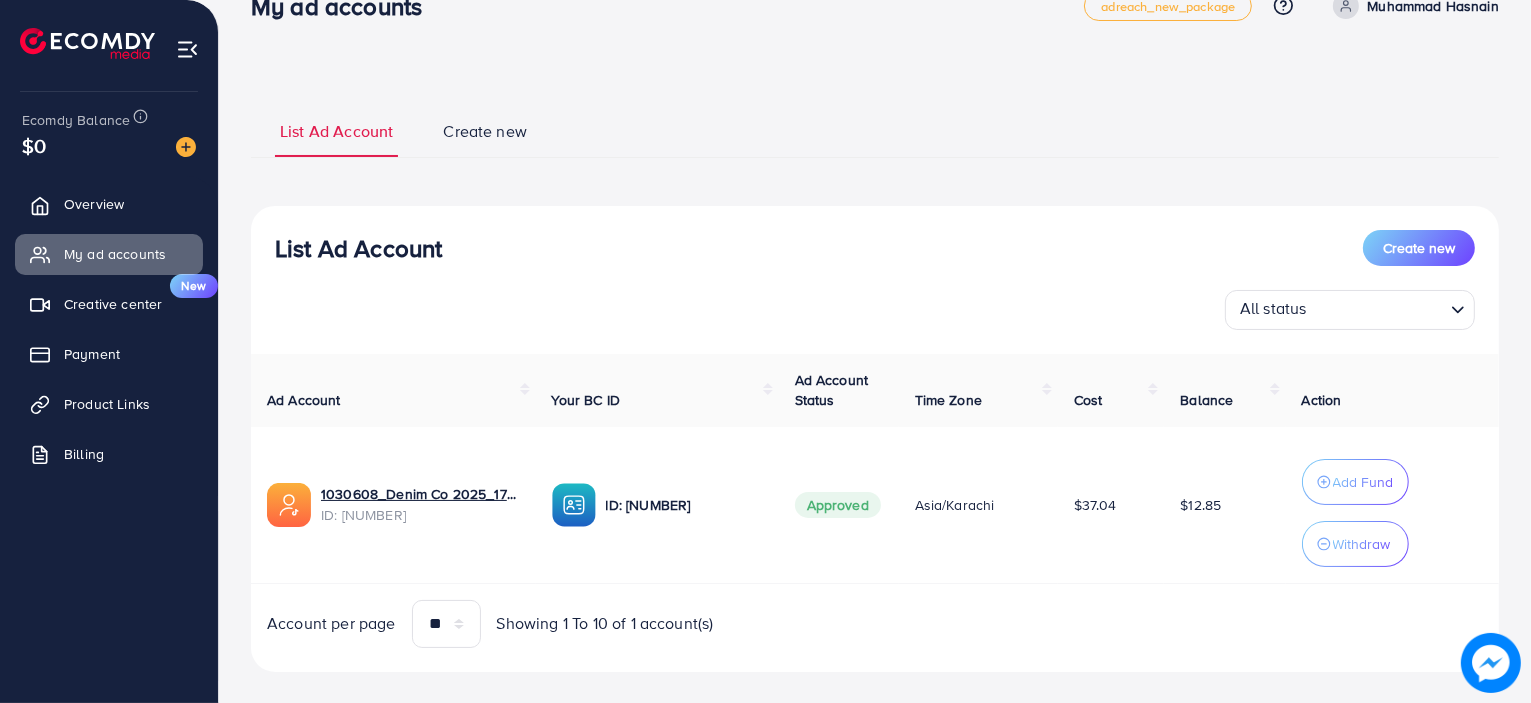 scroll, scrollTop: 67, scrollLeft: 0, axis: vertical 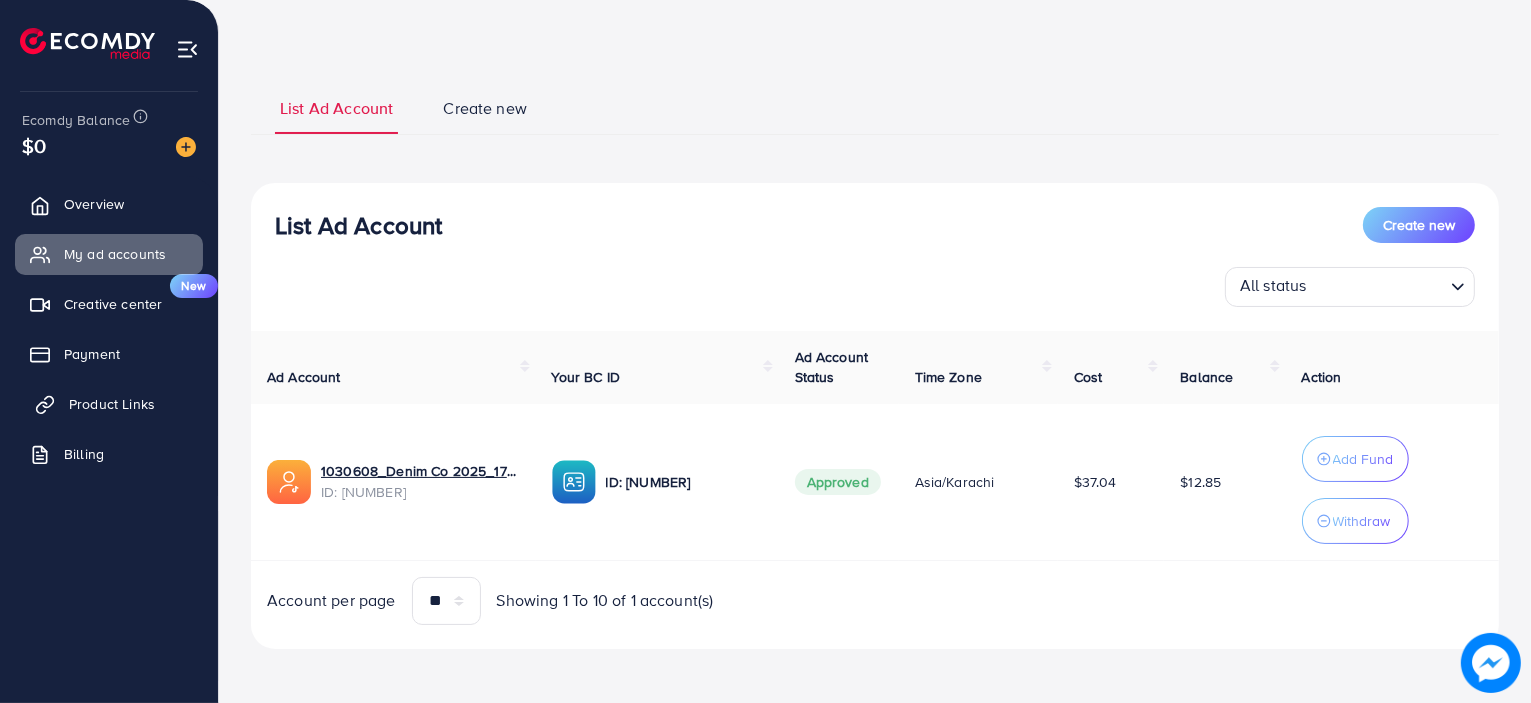 click on "Product Links" at bounding box center [112, 404] 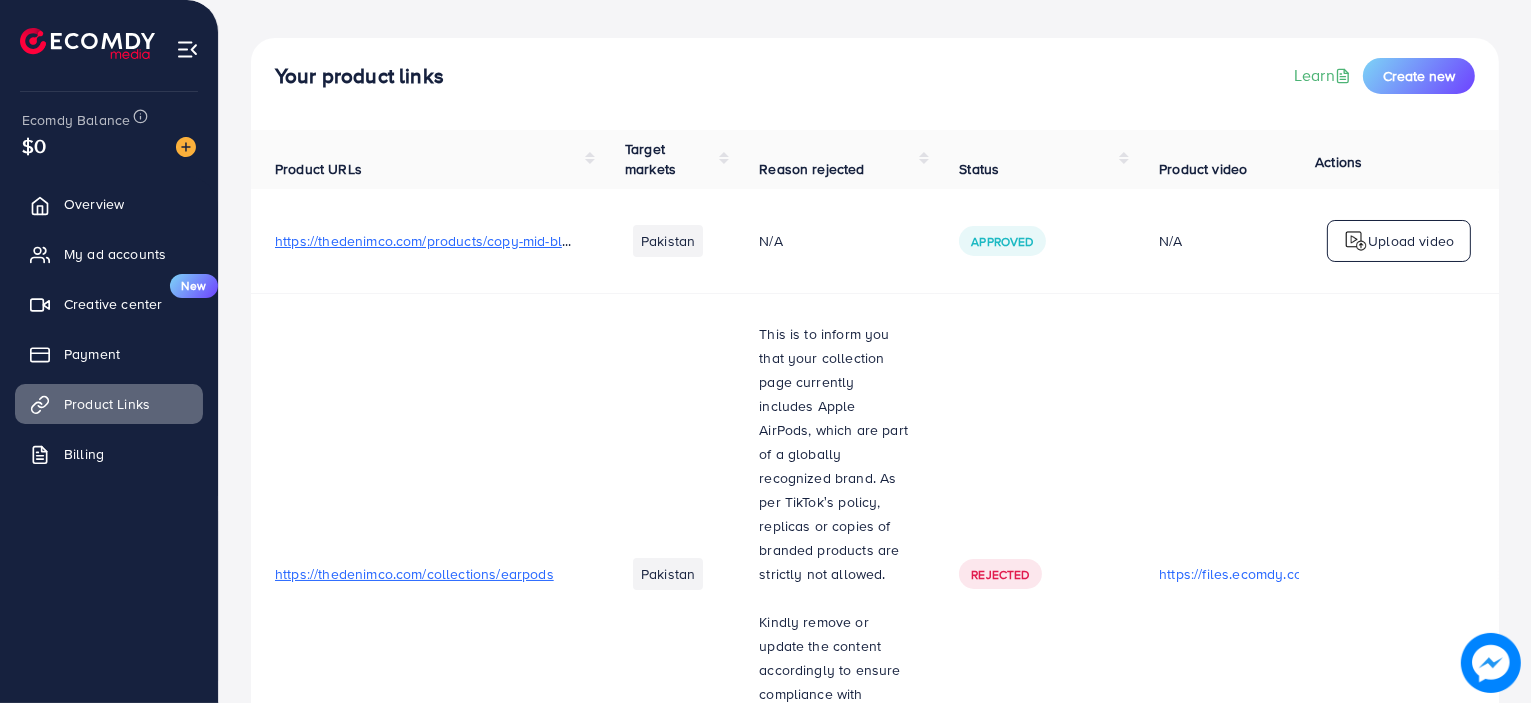 scroll, scrollTop: 82, scrollLeft: 0, axis: vertical 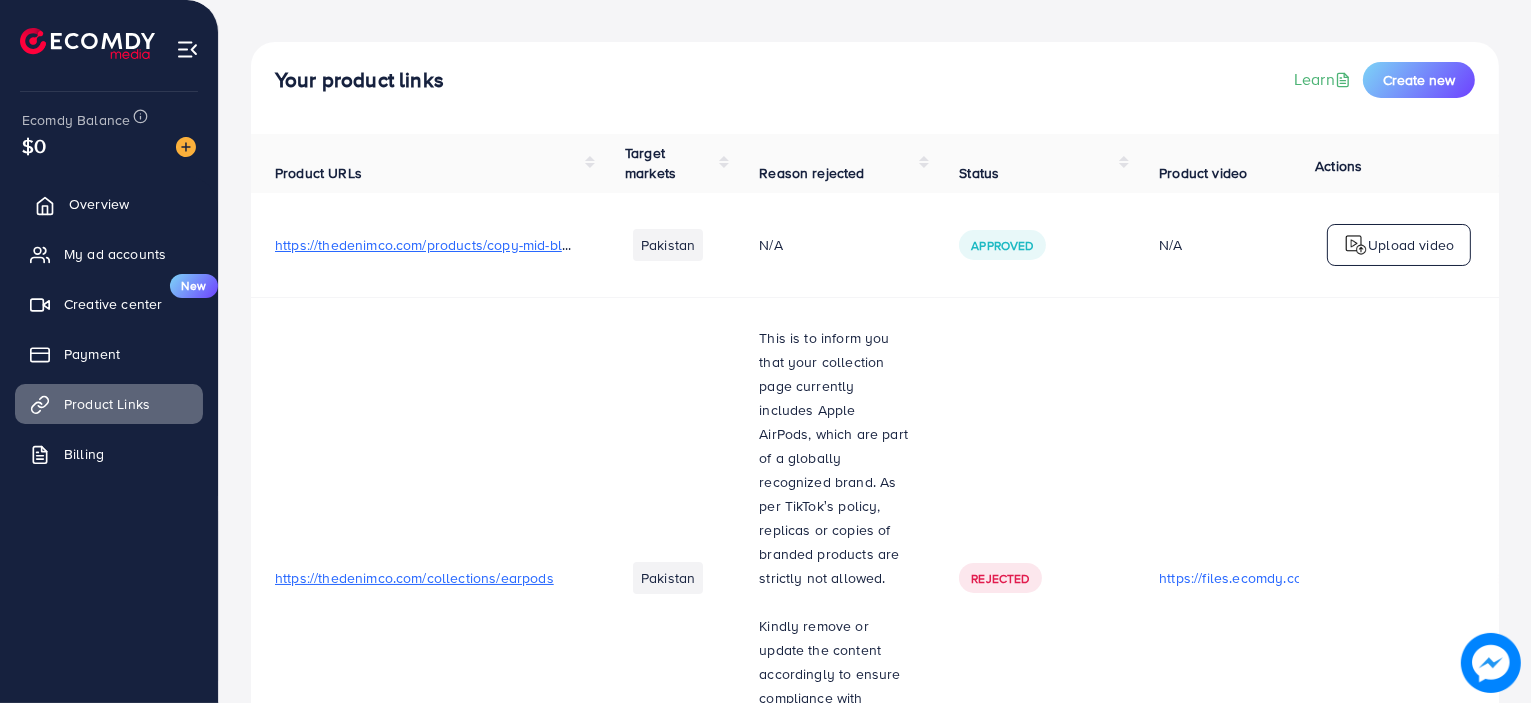 click on "Overview" at bounding box center (99, 204) 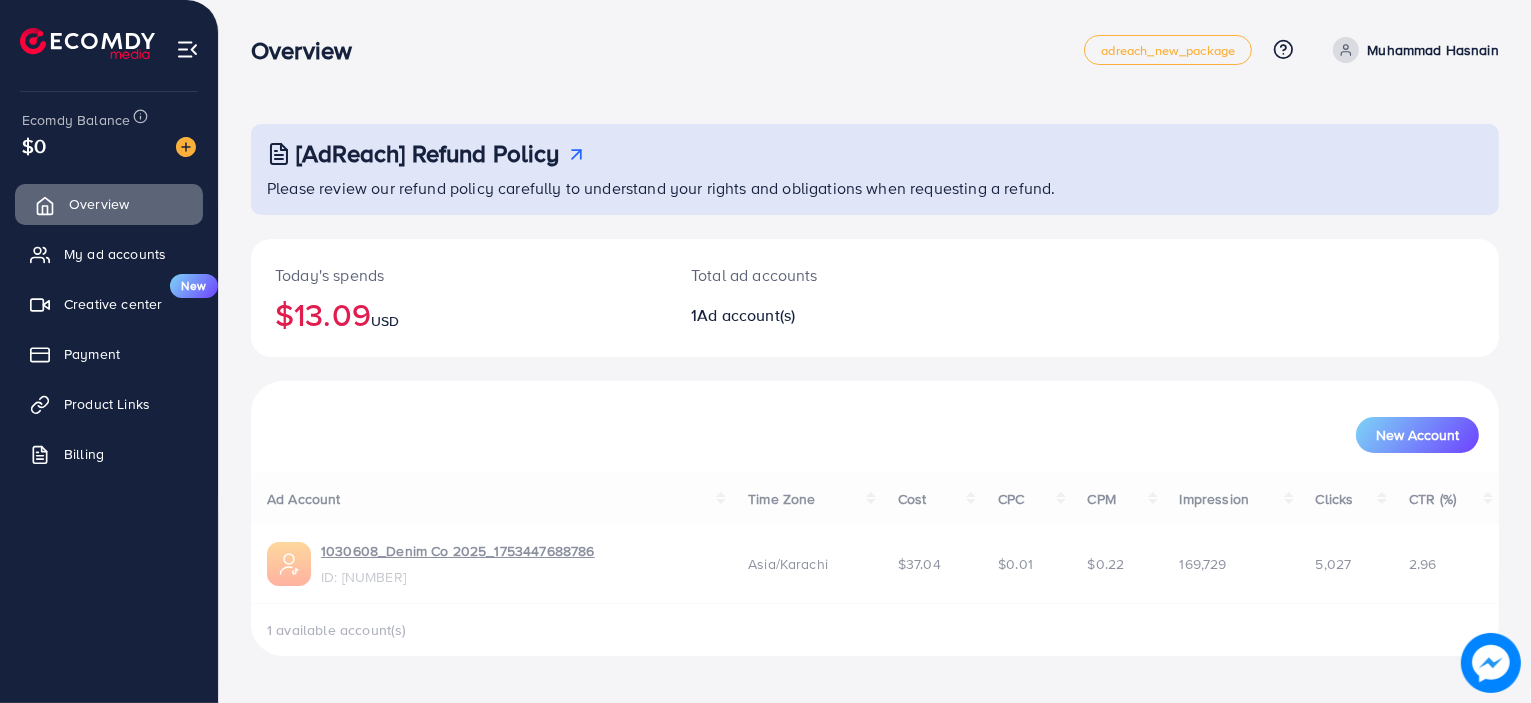 scroll, scrollTop: 0, scrollLeft: 0, axis: both 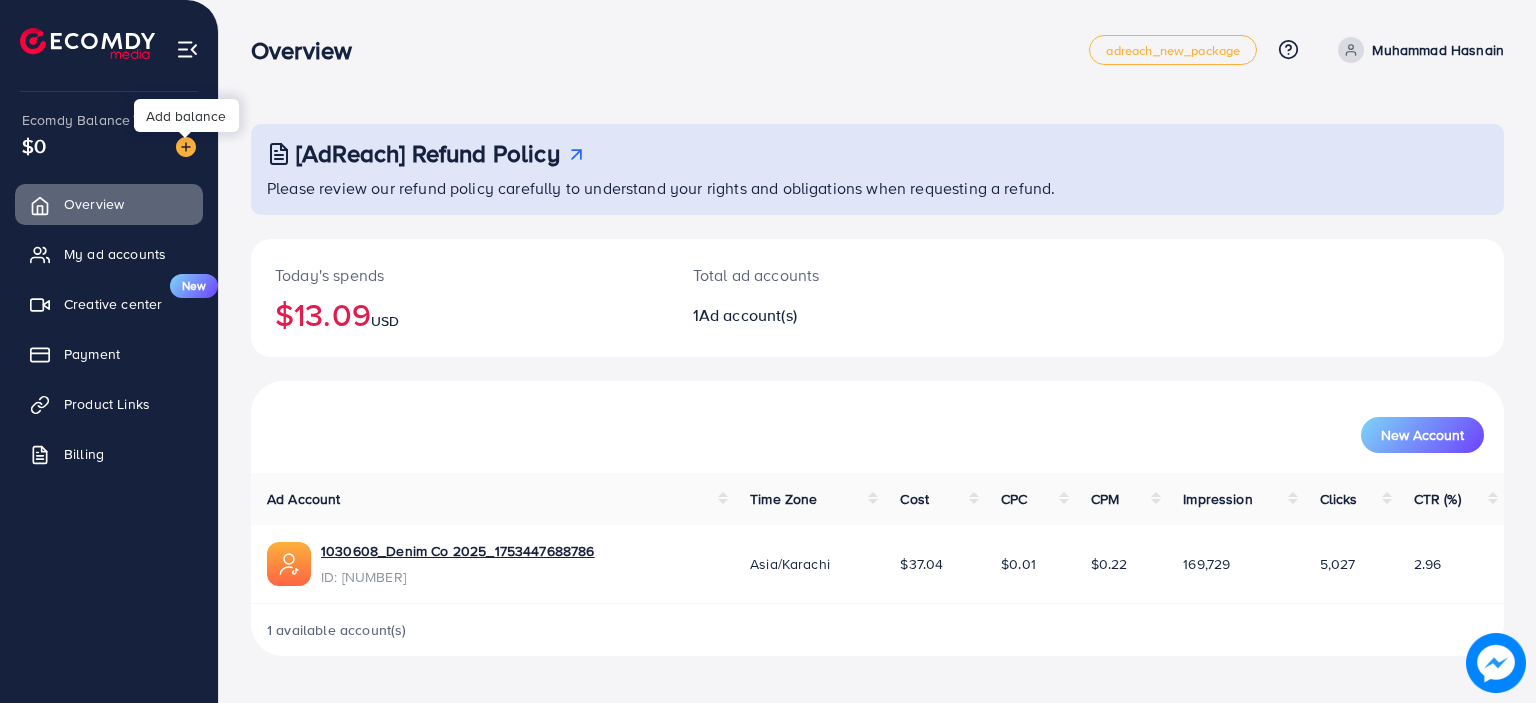 click at bounding box center (186, 147) 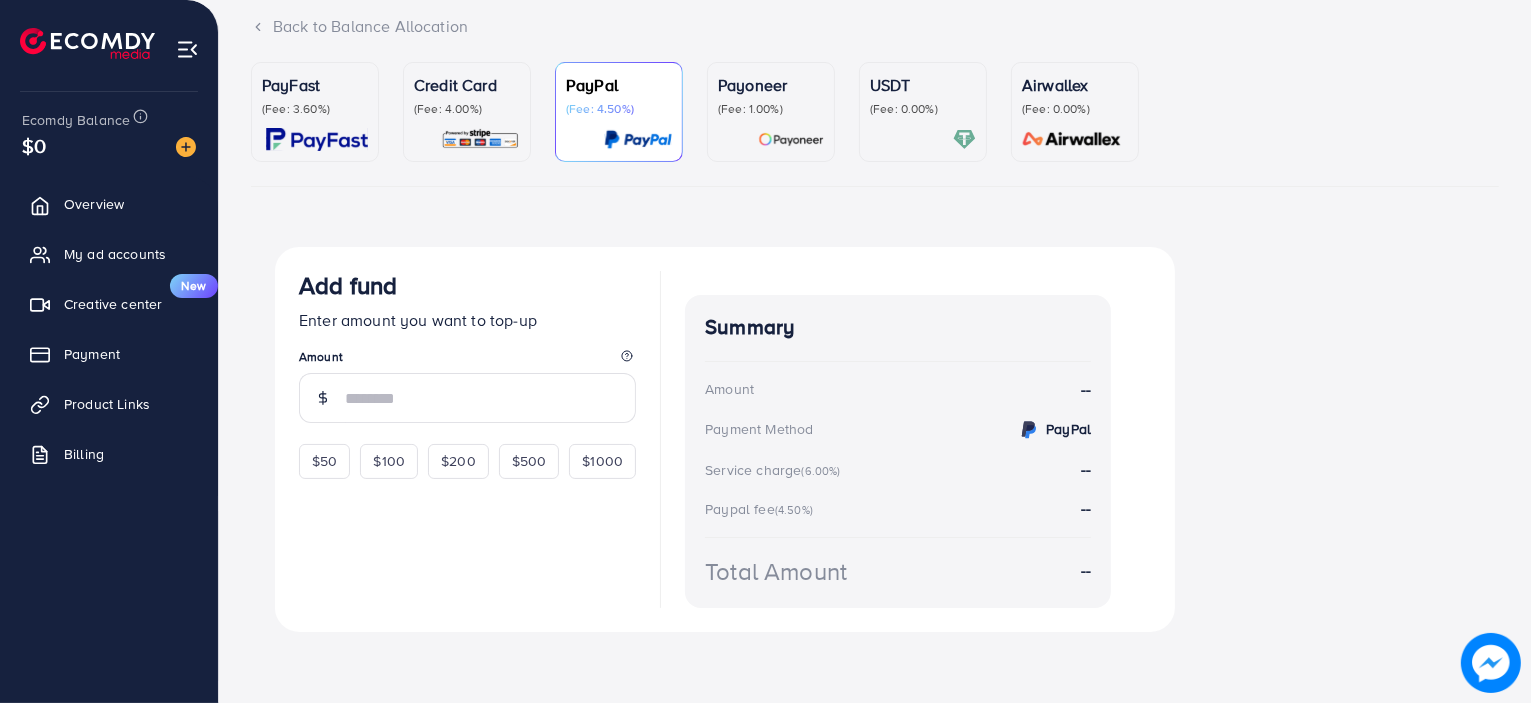 scroll, scrollTop: 134, scrollLeft: 0, axis: vertical 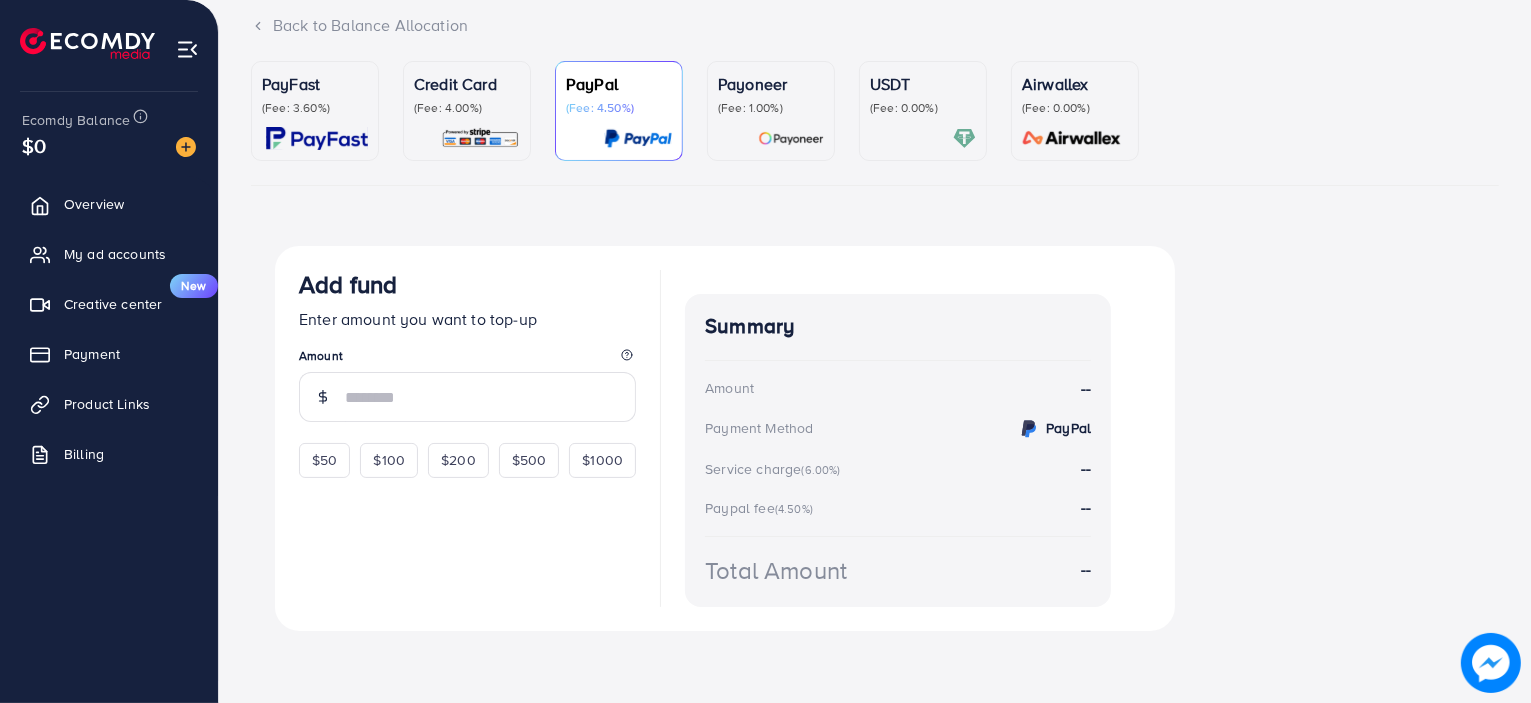click on "(Fee: 4.00%)" at bounding box center [467, 108] 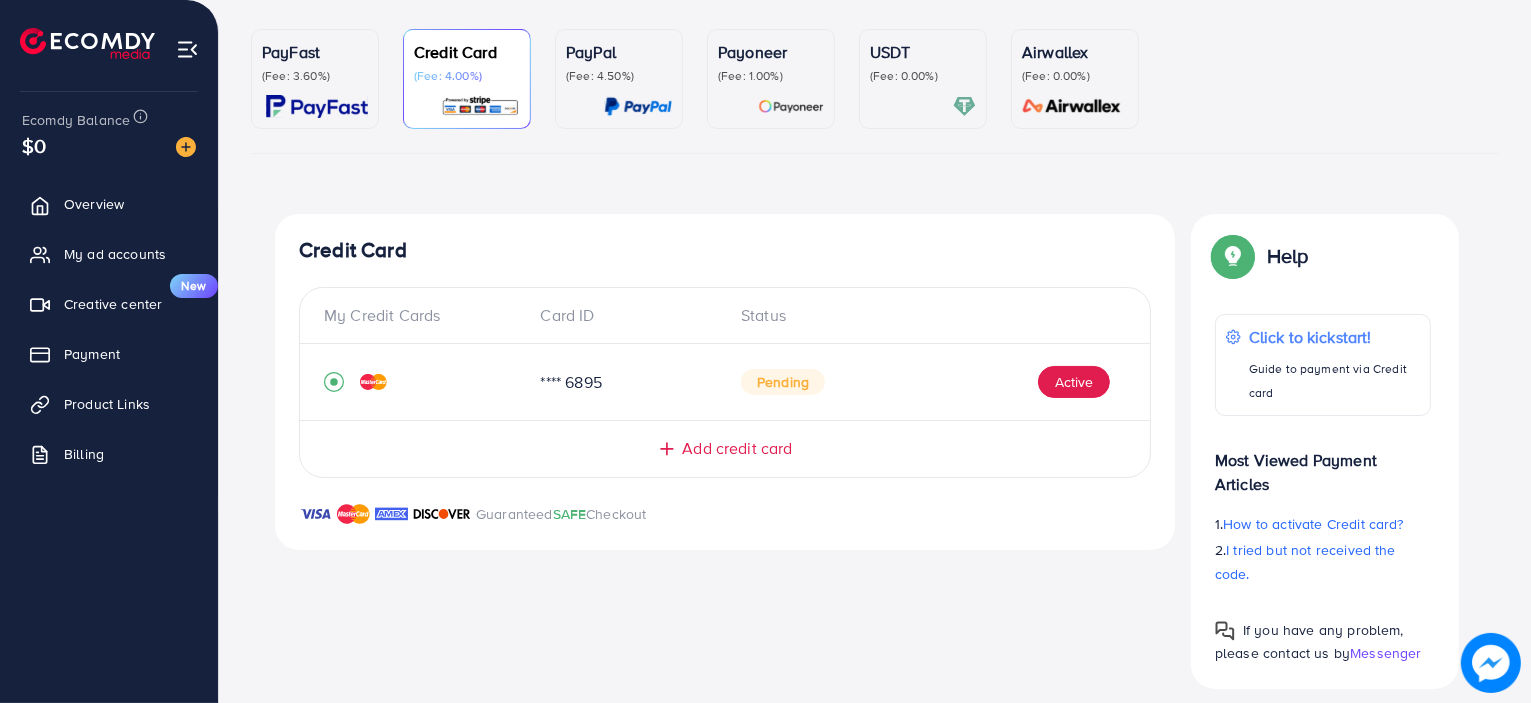 scroll, scrollTop: 183, scrollLeft: 0, axis: vertical 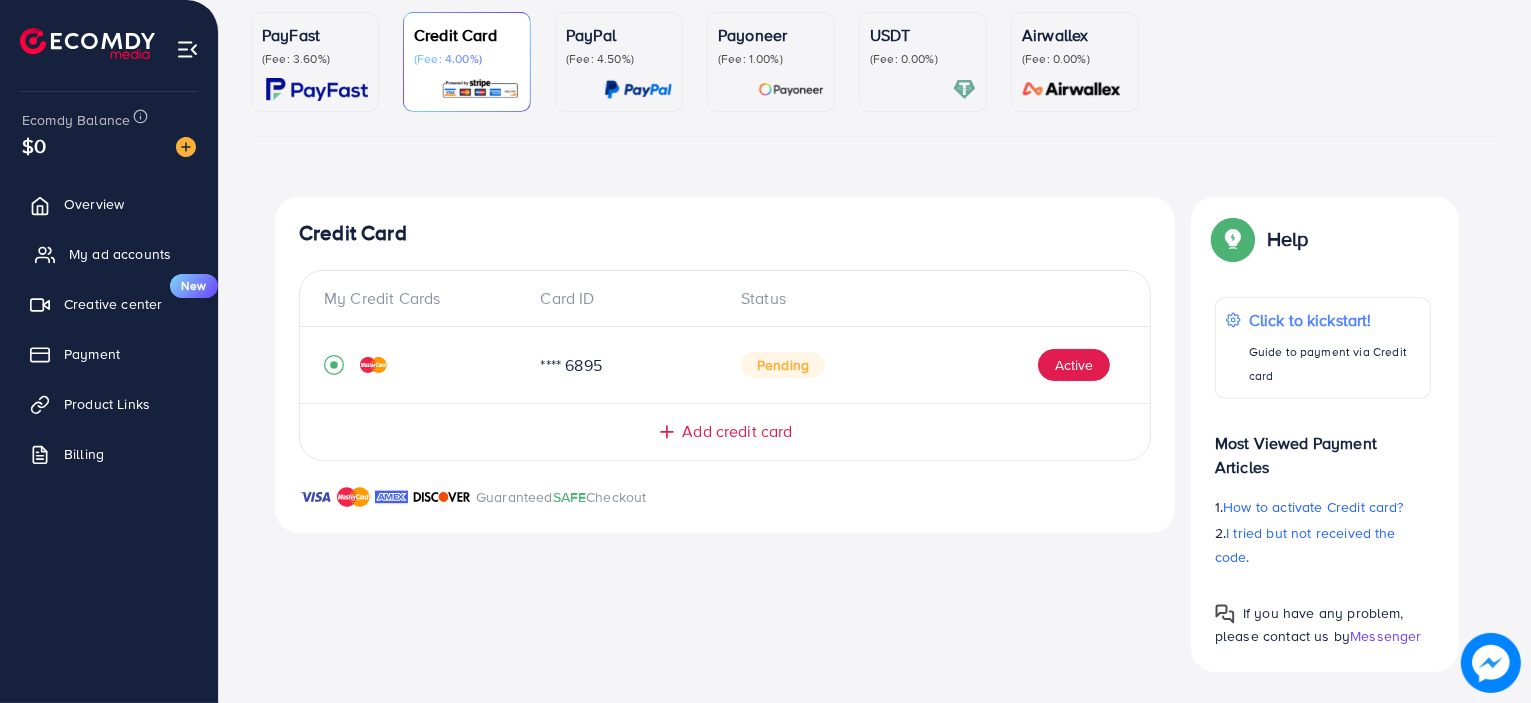 click on "My ad accounts" at bounding box center (120, 254) 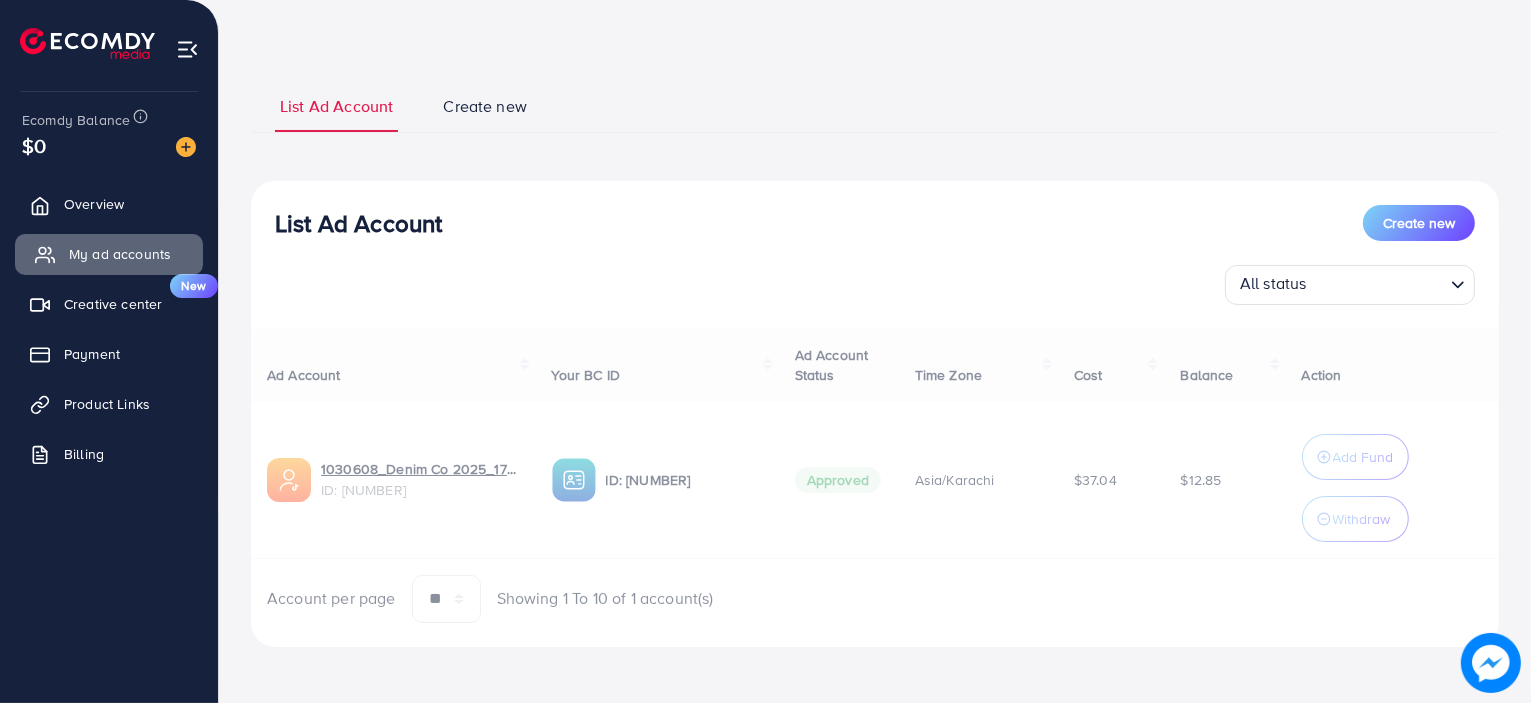 scroll, scrollTop: 0, scrollLeft: 0, axis: both 